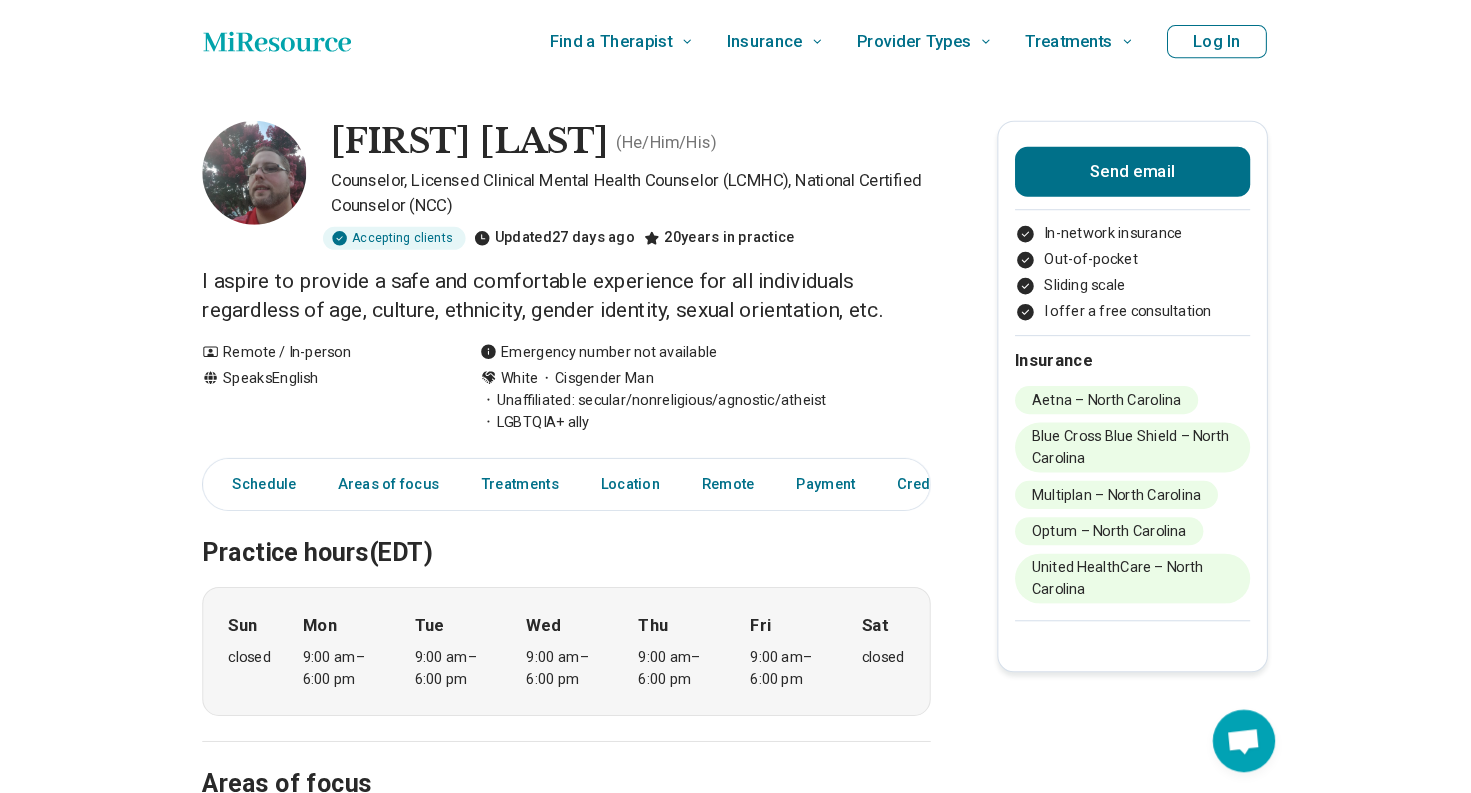 scroll, scrollTop: 14, scrollLeft: 15, axis: both 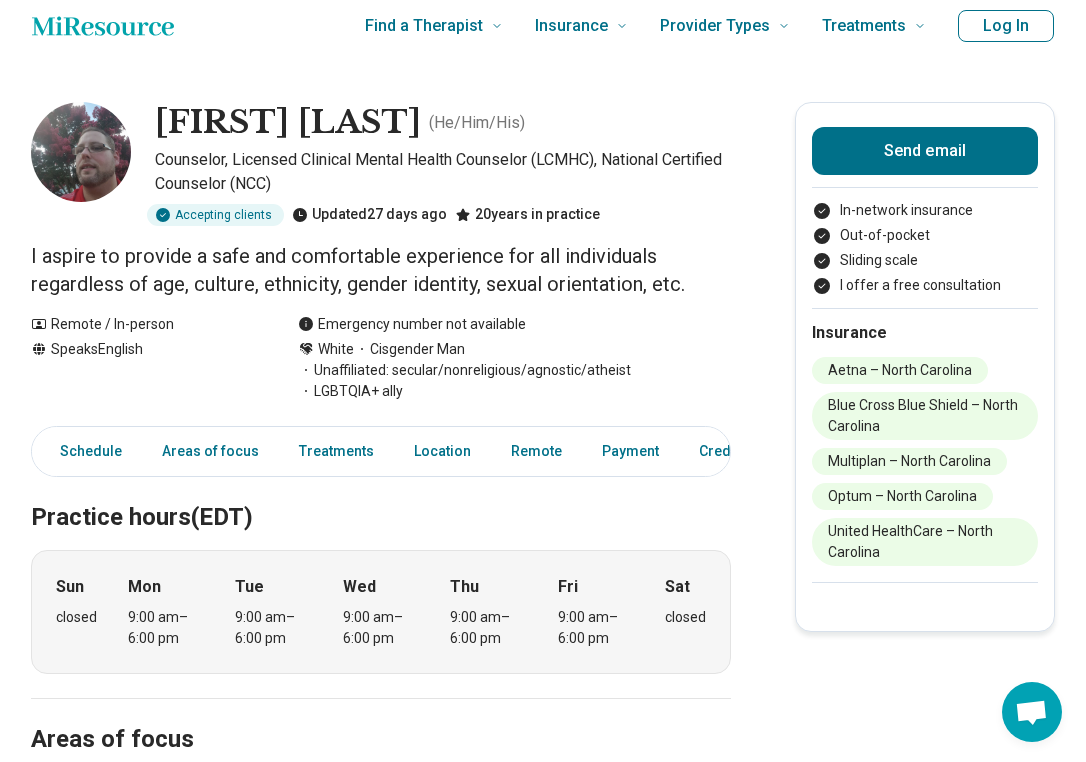 click on "Practice hours  (EDT)" at bounding box center [381, 494] 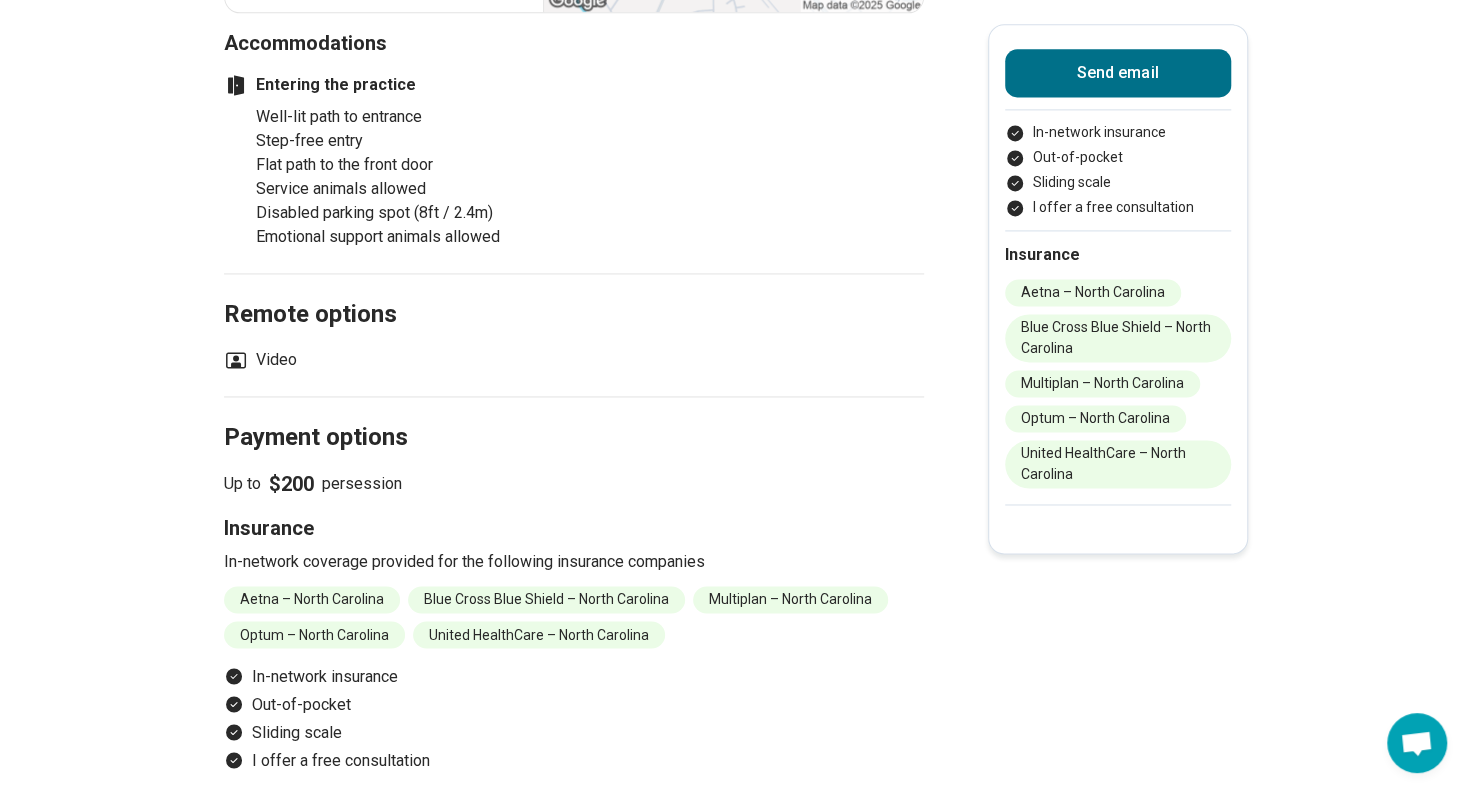 scroll, scrollTop: 1594, scrollLeft: 15, axis: both 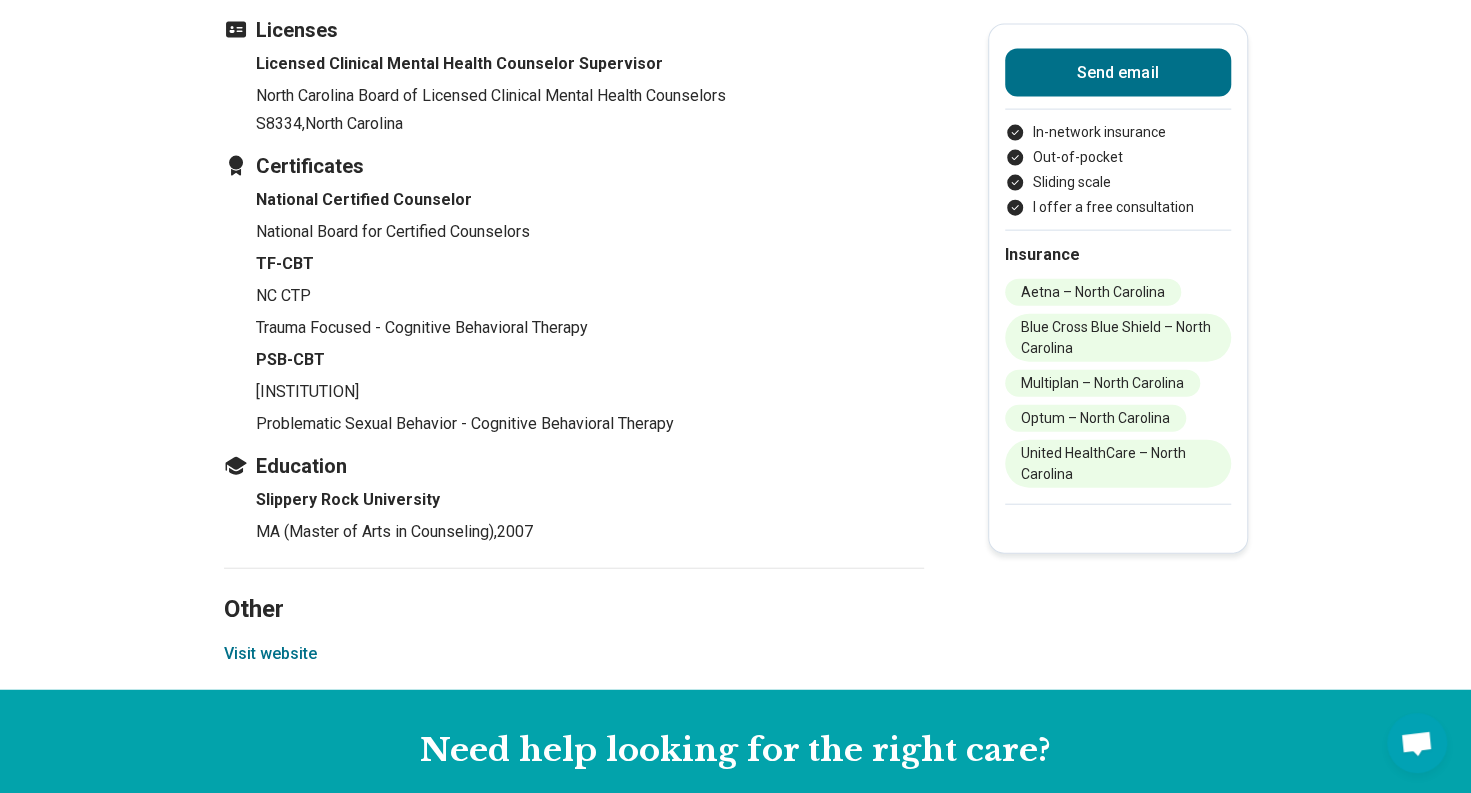 click on "Visit website" at bounding box center (270, 654) 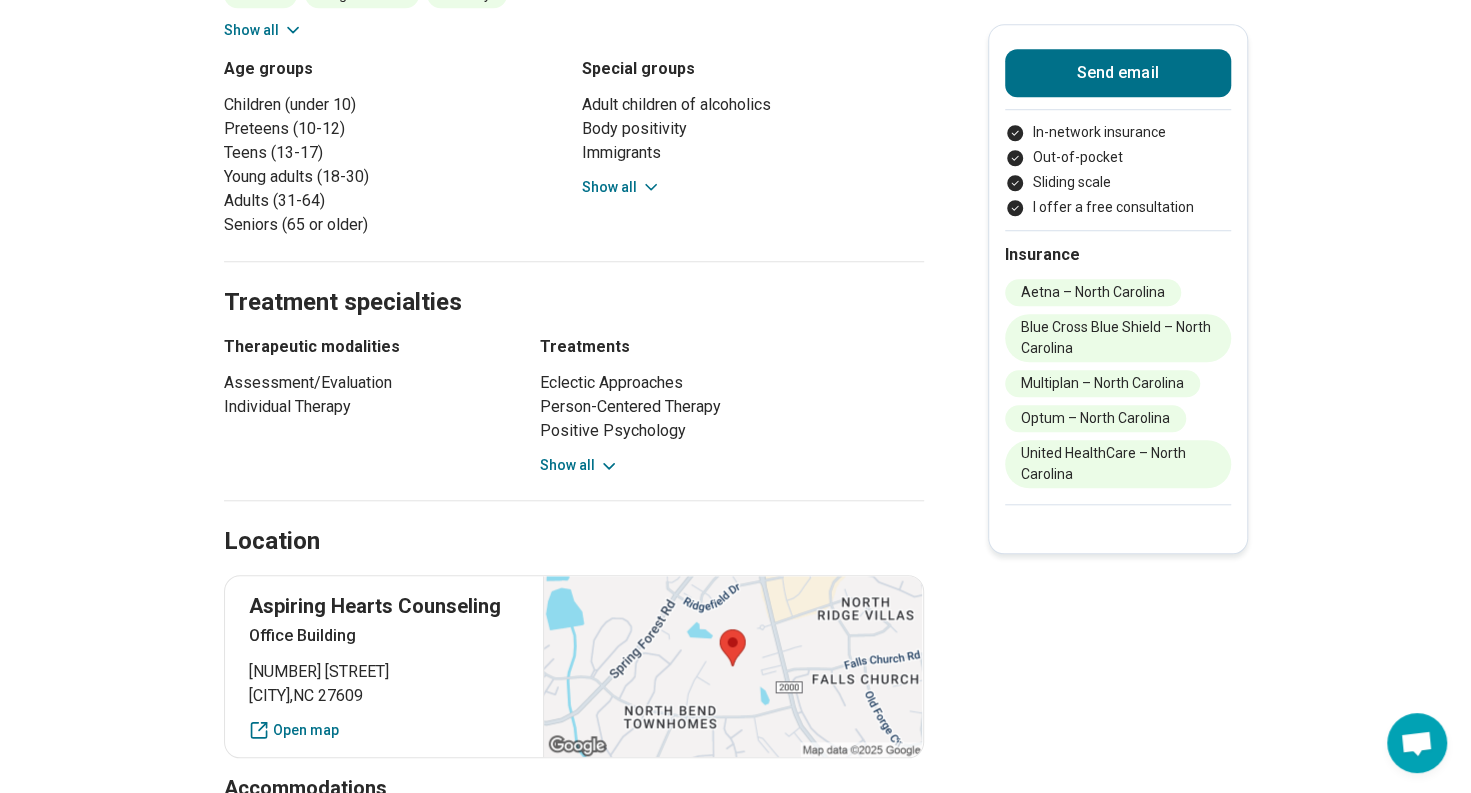 scroll, scrollTop: 0, scrollLeft: 15, axis: horizontal 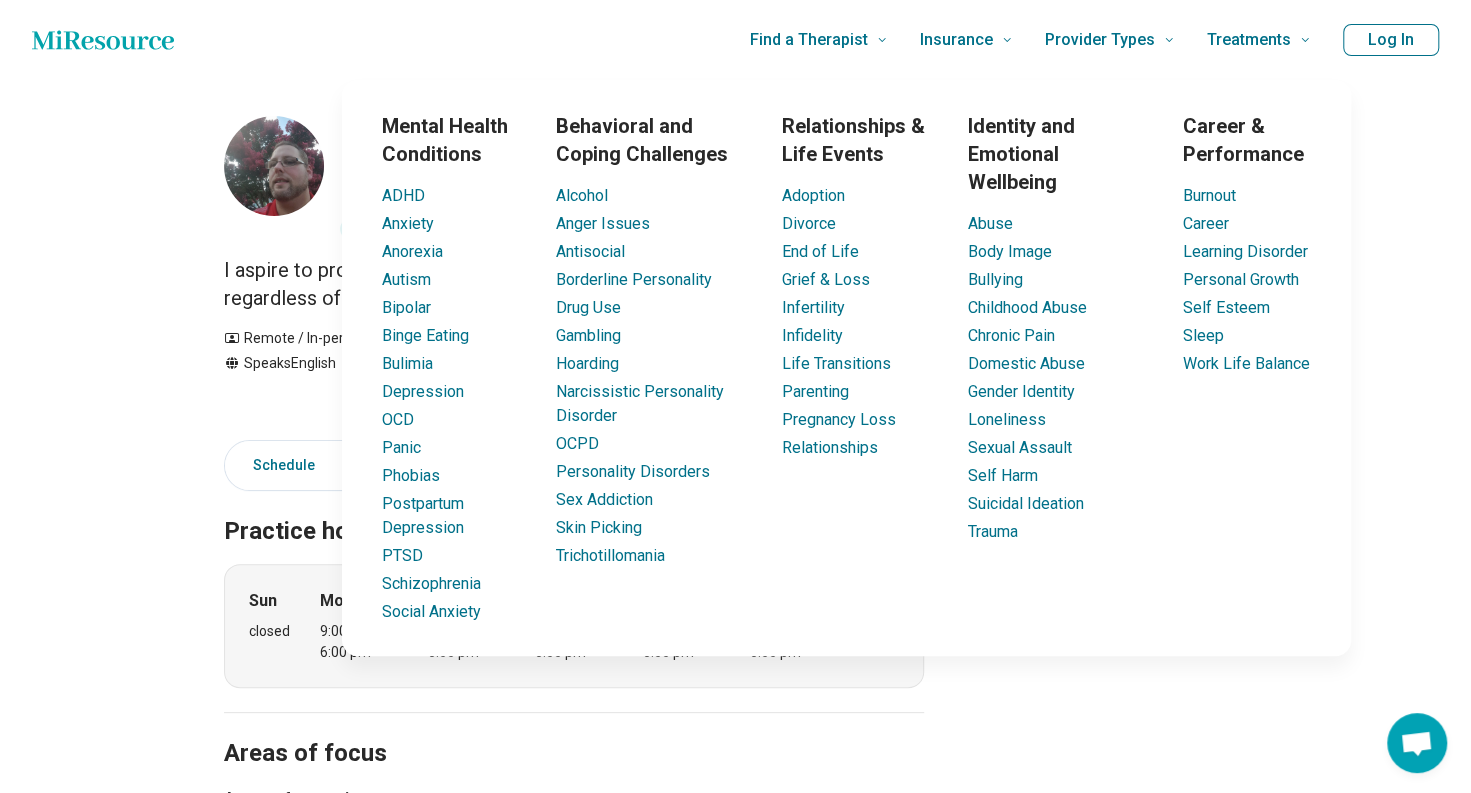 click on "Find a Therapist" at bounding box center [809, 40] 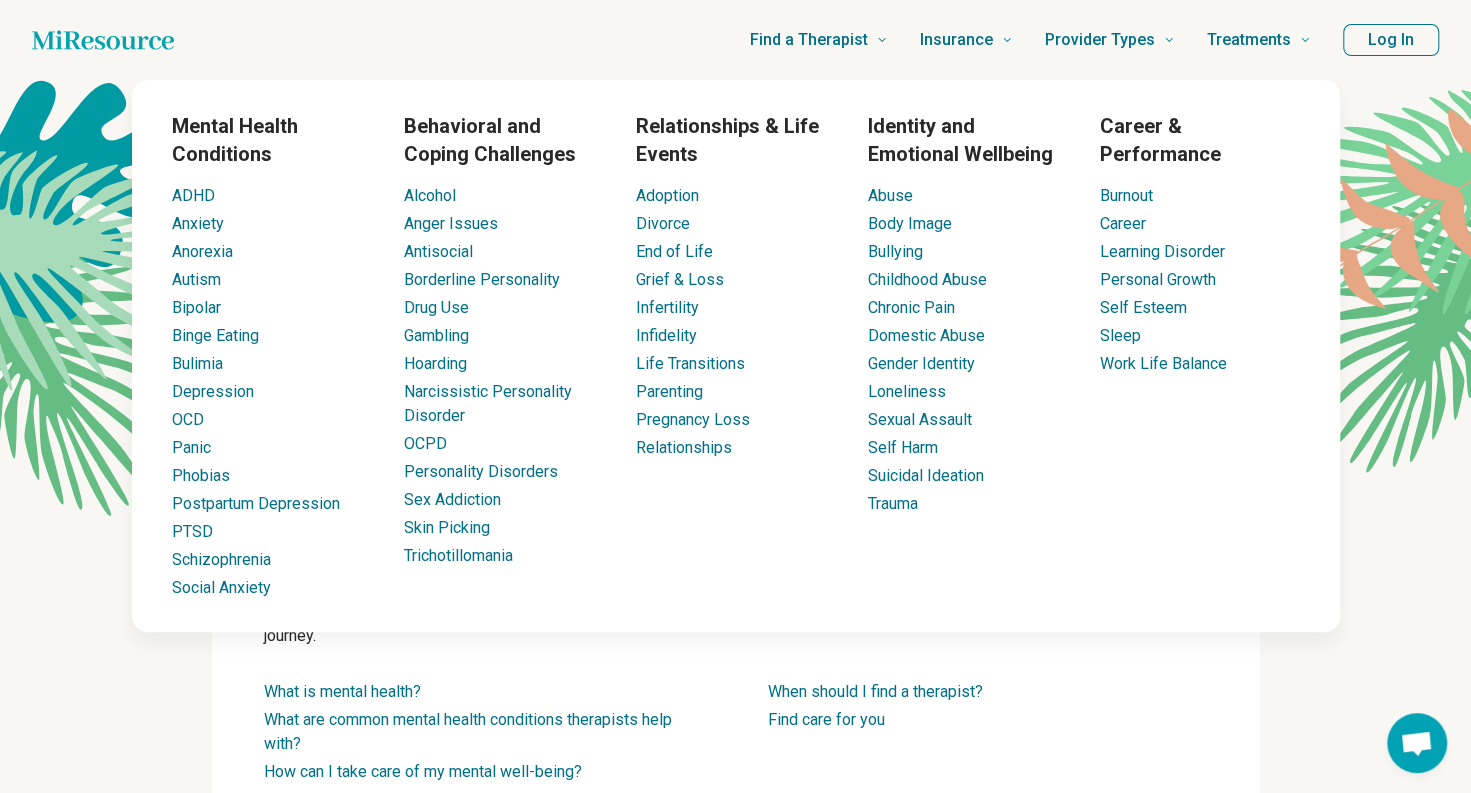 scroll, scrollTop: 0, scrollLeft: 0, axis: both 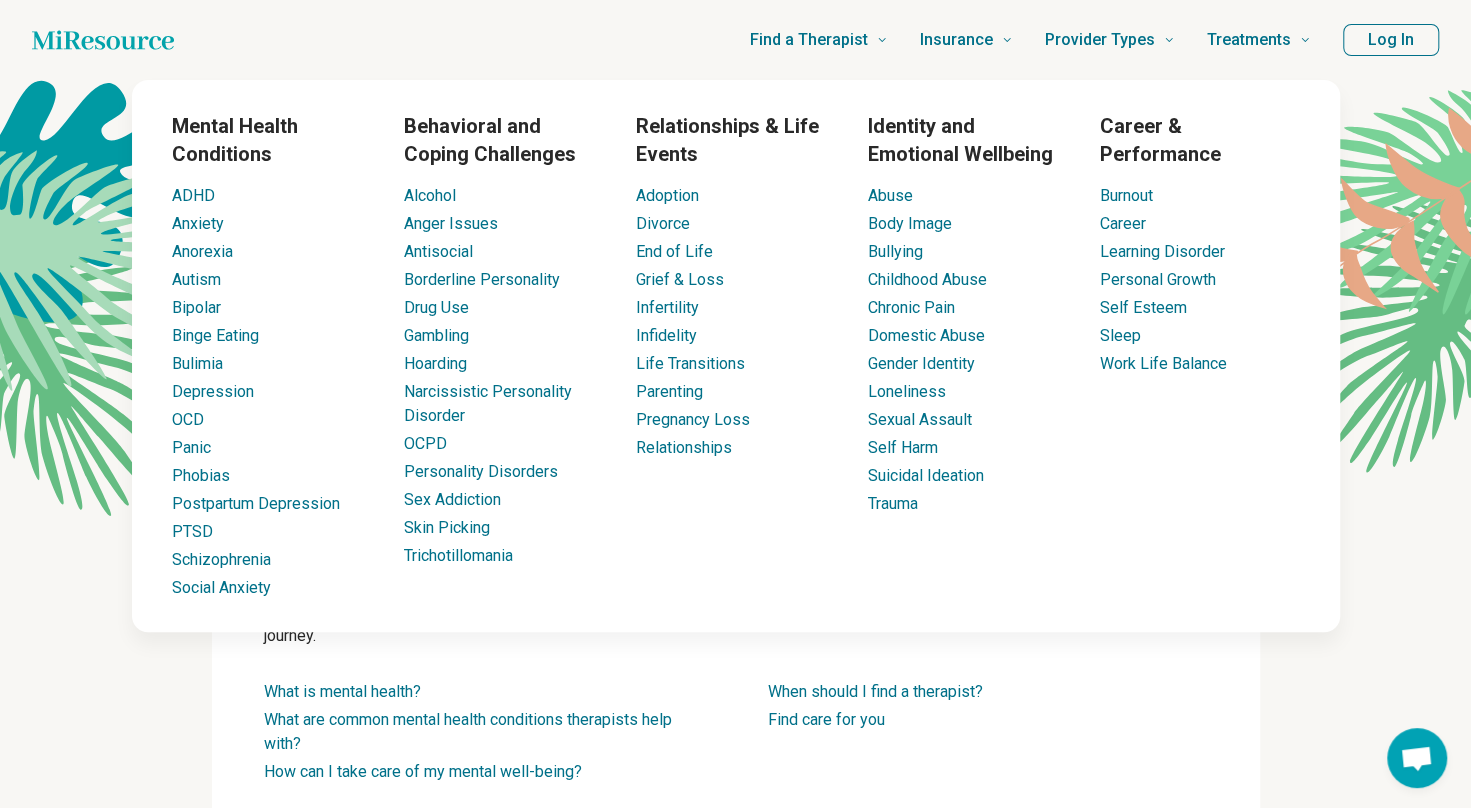 click on "Alcohol" at bounding box center [430, 195] 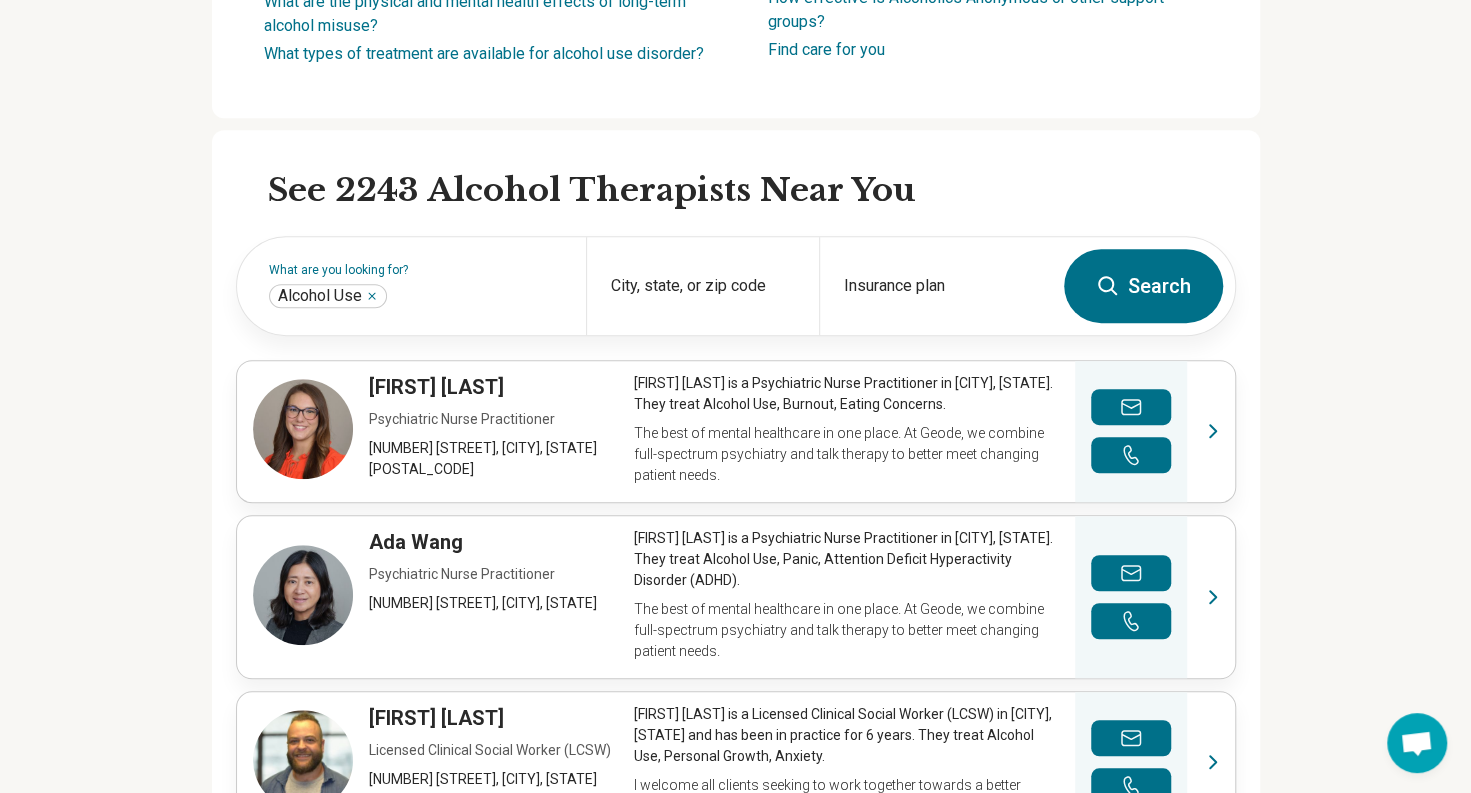 scroll, scrollTop: 540, scrollLeft: 0, axis: vertical 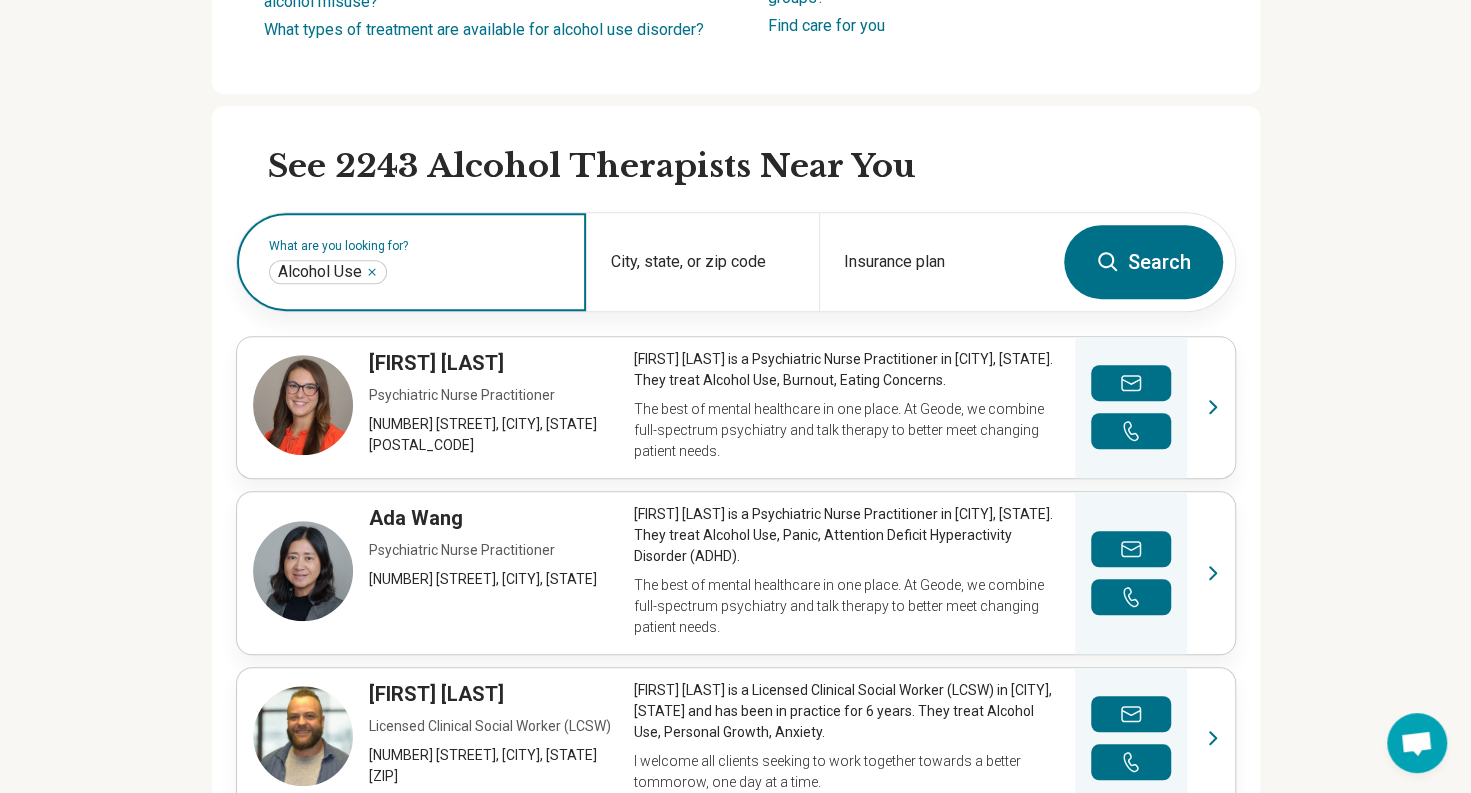 click at bounding box center (476, 272) 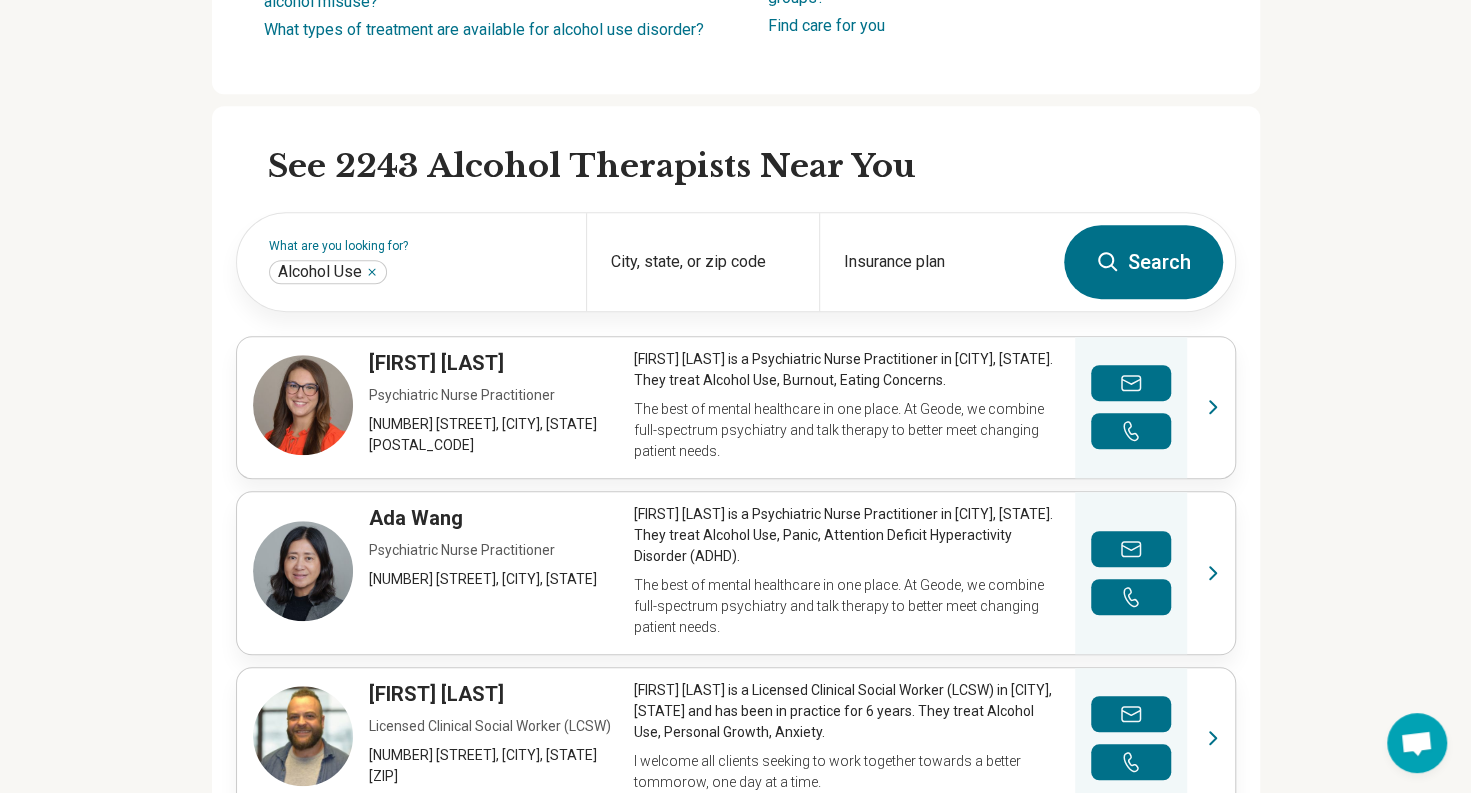 click on "City, state, or zip code" at bounding box center (702, 262) 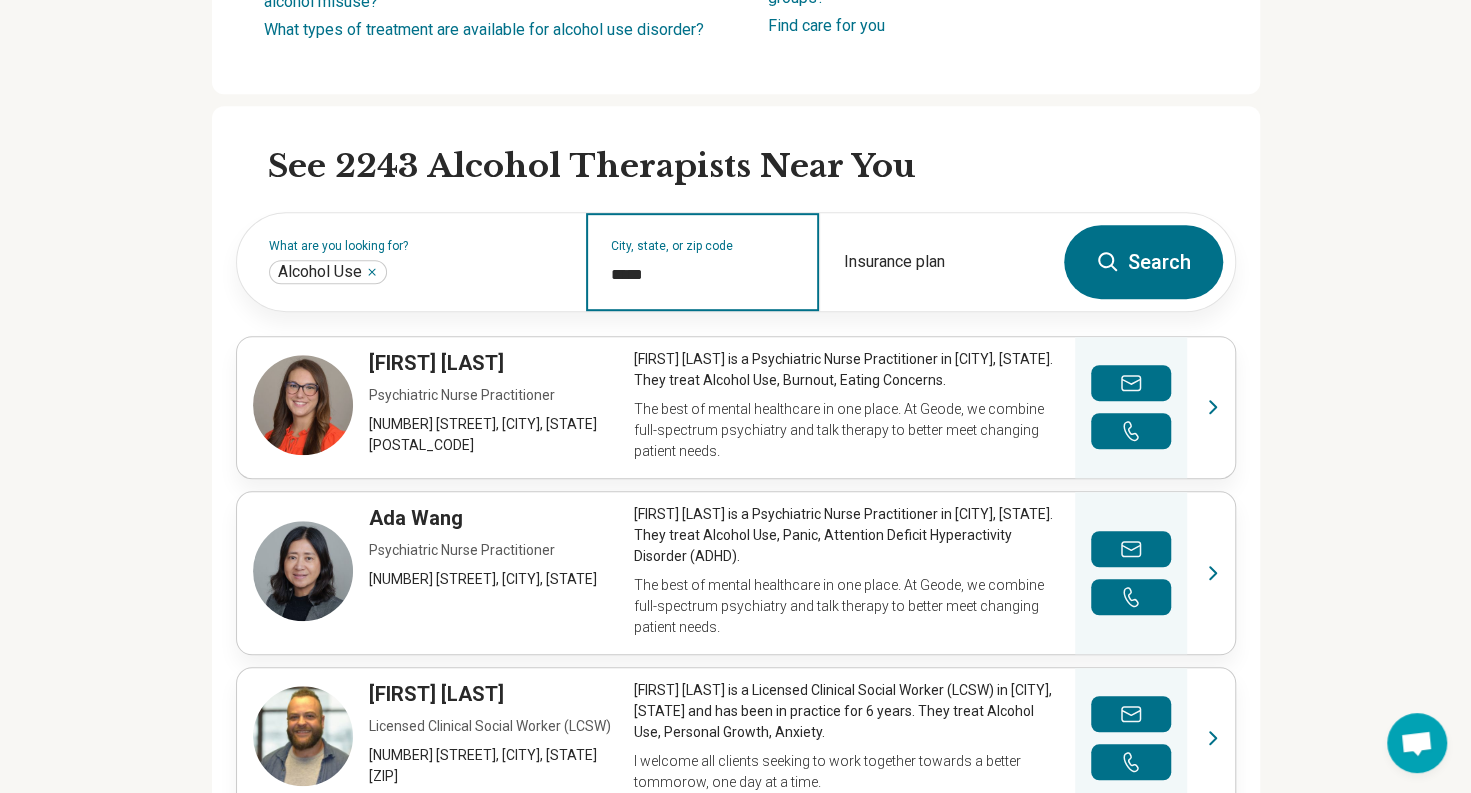 type on "*****" 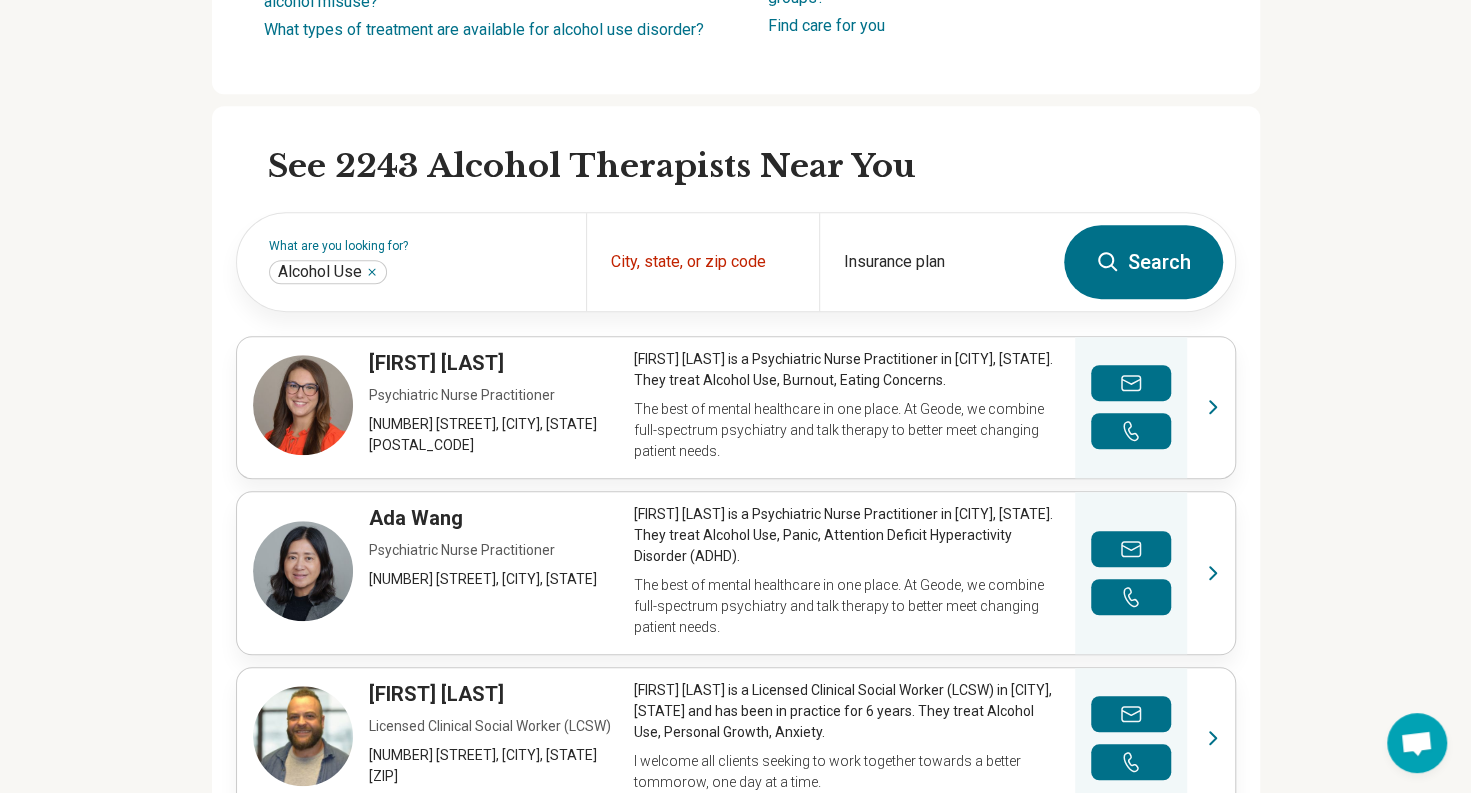 click on "See 2243 Alcohol Therapists Near You What are you looking for? Alcohol Use *** City, state, or zip code Insurance plan Search [FIRST] [LAST] Psychiatric Nurse Practitioner 9000 West Chester Street, [CITY], [STATE] [FIRST] [LAST] is a Psychiatric Nurse Practitioner in [CITY], [STATE]. They treat Alcohol Use, Burnout, Eating Concerns. The best of mental healthcare in one place. At Geode, we combine full-spectrum psychiatry and talk therapy to better meet changing patient needs. View profile [FIRST] [LAST] Psychiatric Nurse Practitioner 486 W Boughton Rd, [CITY], [STATE] [FIRST] [LAST] is a Psychiatric Nurse Practitioner in [CITY], [STATE]. They treat Alcohol Use, Panic, Attention Deficit Hyperactivity Disorder (ADHD). The best of mental healthcare in one place. At Geode, we combine full-spectrum psychiatry and talk therapy to better meet changing patient needs. View profile [FIRST] [LAST] Licensed Clinical Social Worker (LCSW) [NUMBER] [STREET], [CITY], [STATE]" at bounding box center (736, 761) 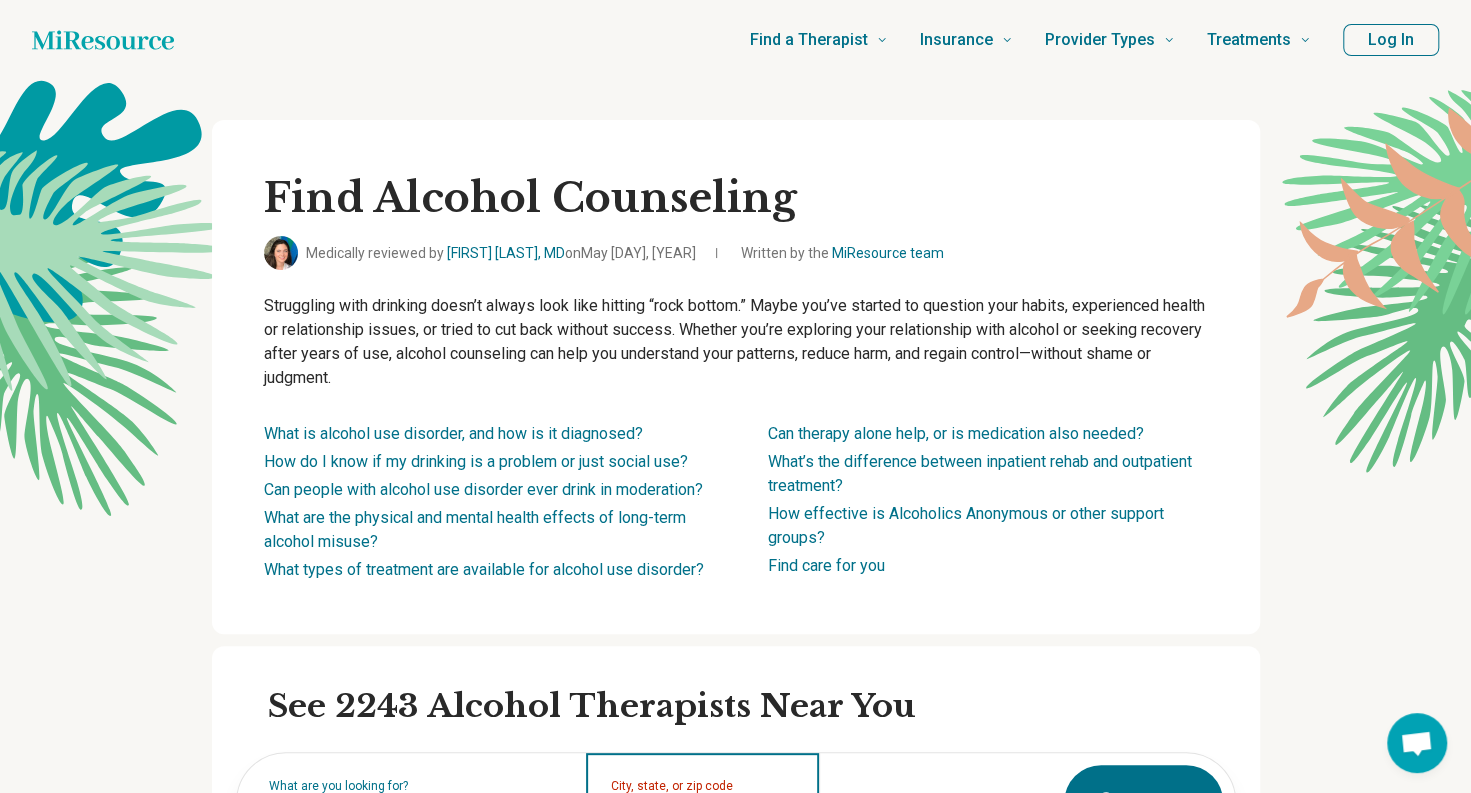 scroll, scrollTop: 412, scrollLeft: 0, axis: vertical 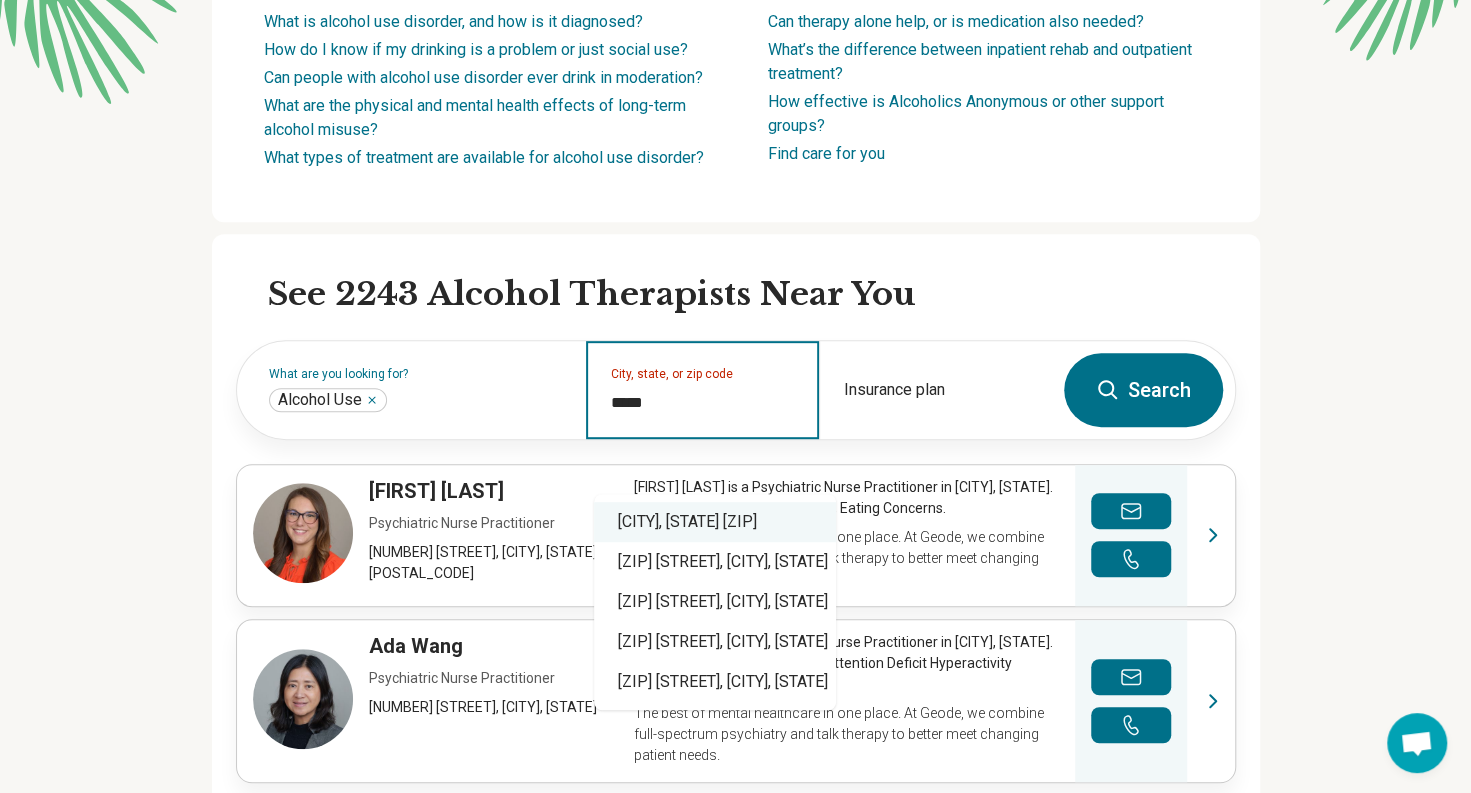 click on "[CITY], [STATE] [ZIP]" at bounding box center (715, 522) 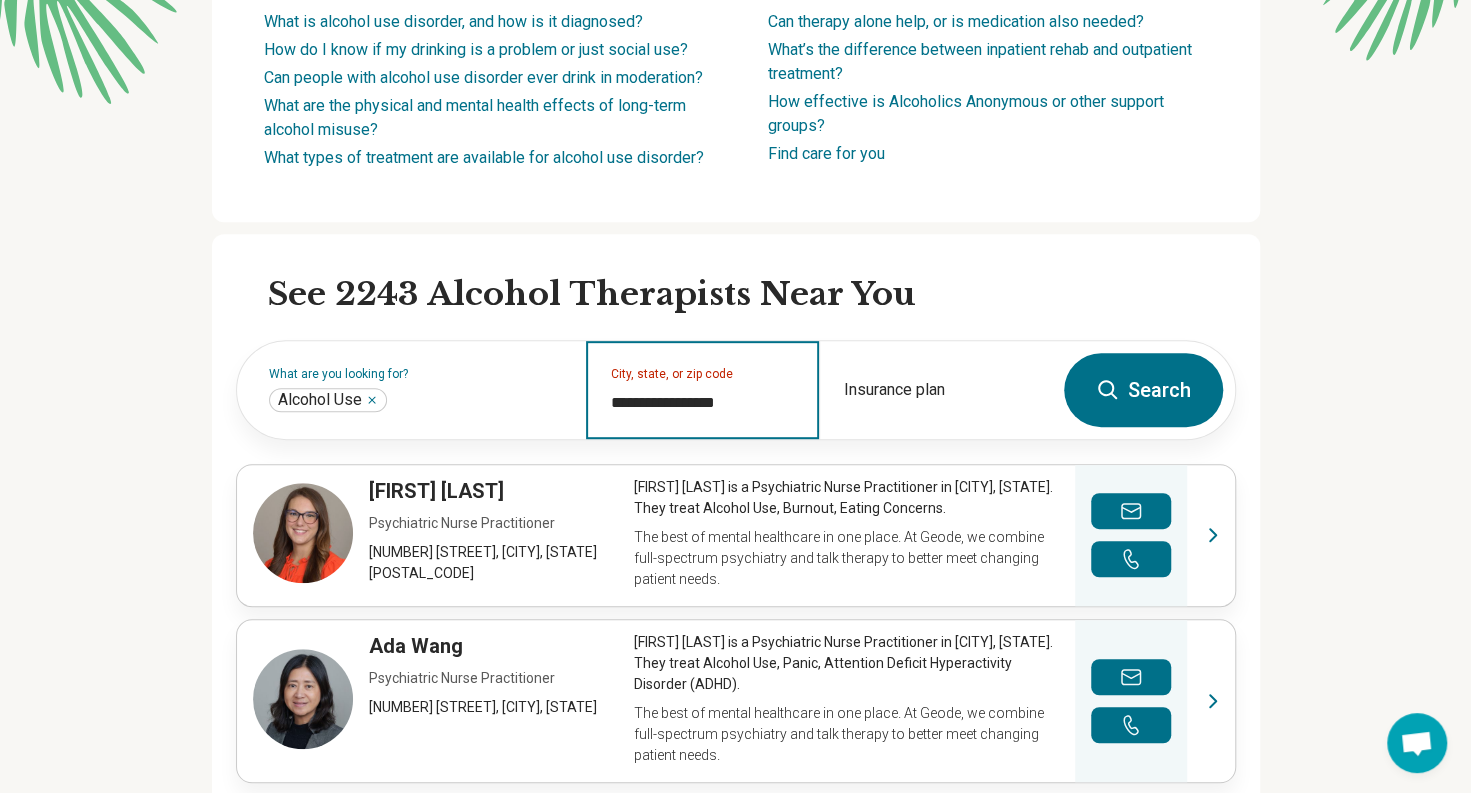 type on "**********" 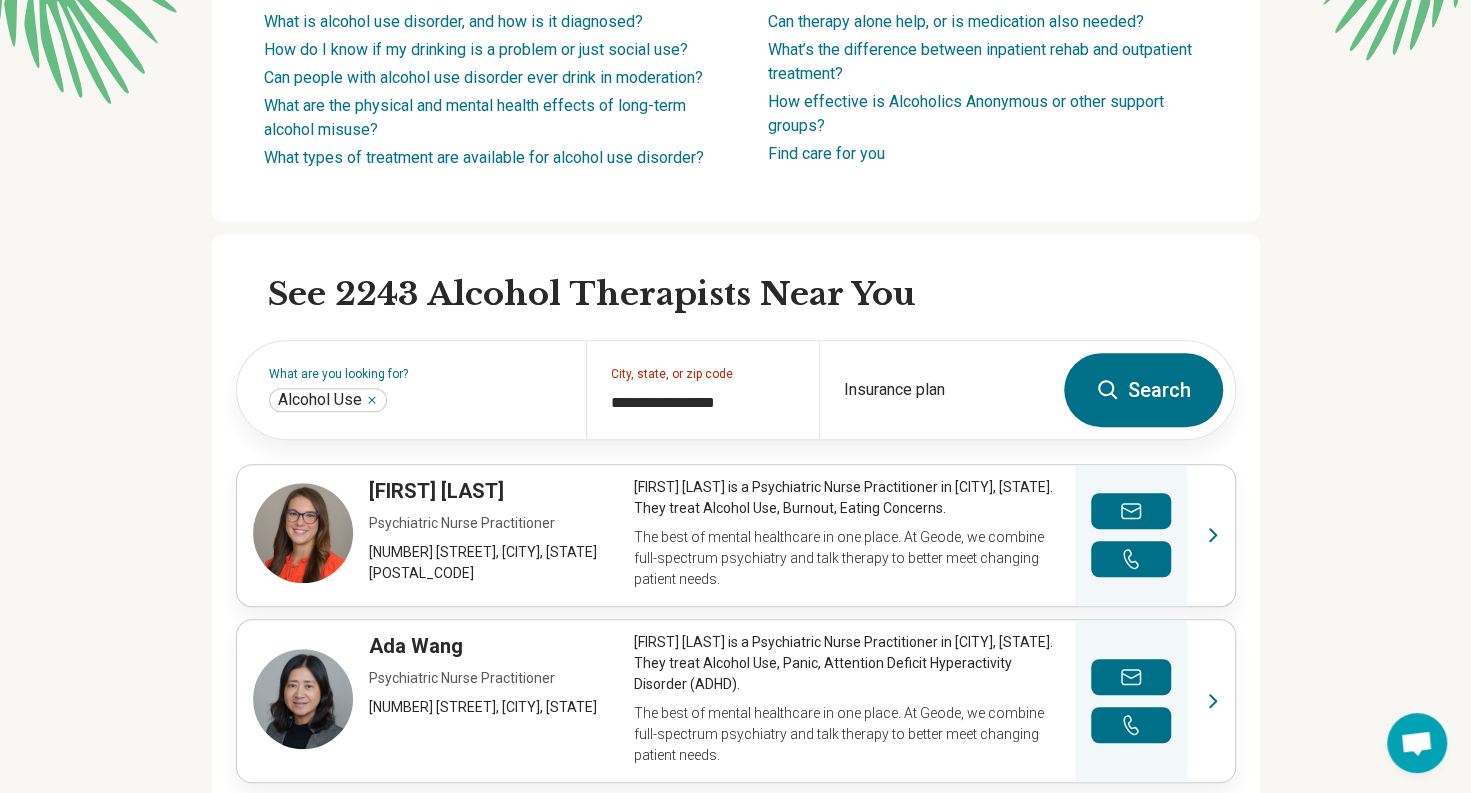 click on "See 2243 Alcohol Therapists Near You" at bounding box center [752, 295] 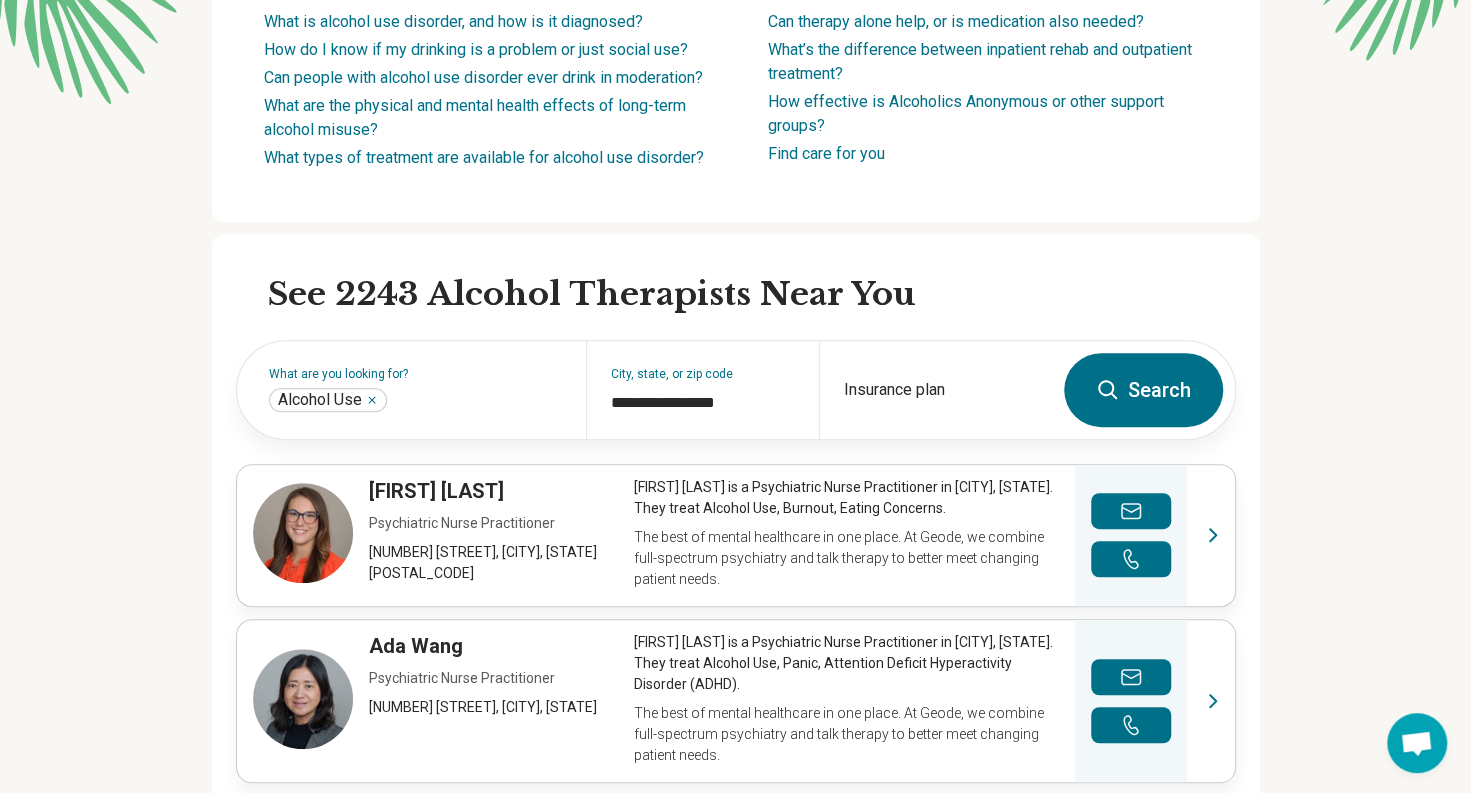 click on "Insurance plan" at bounding box center (935, 390) 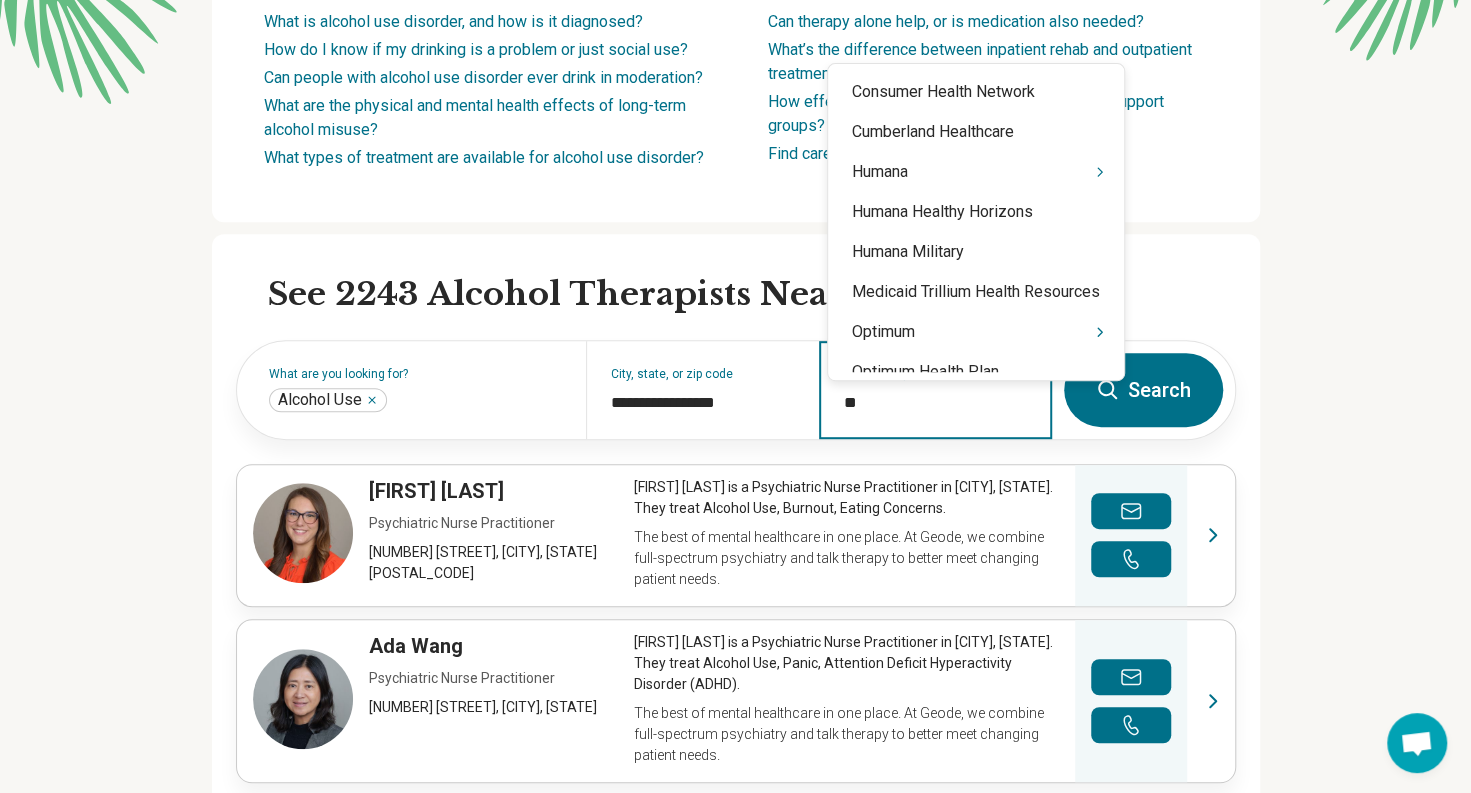 type on "***" 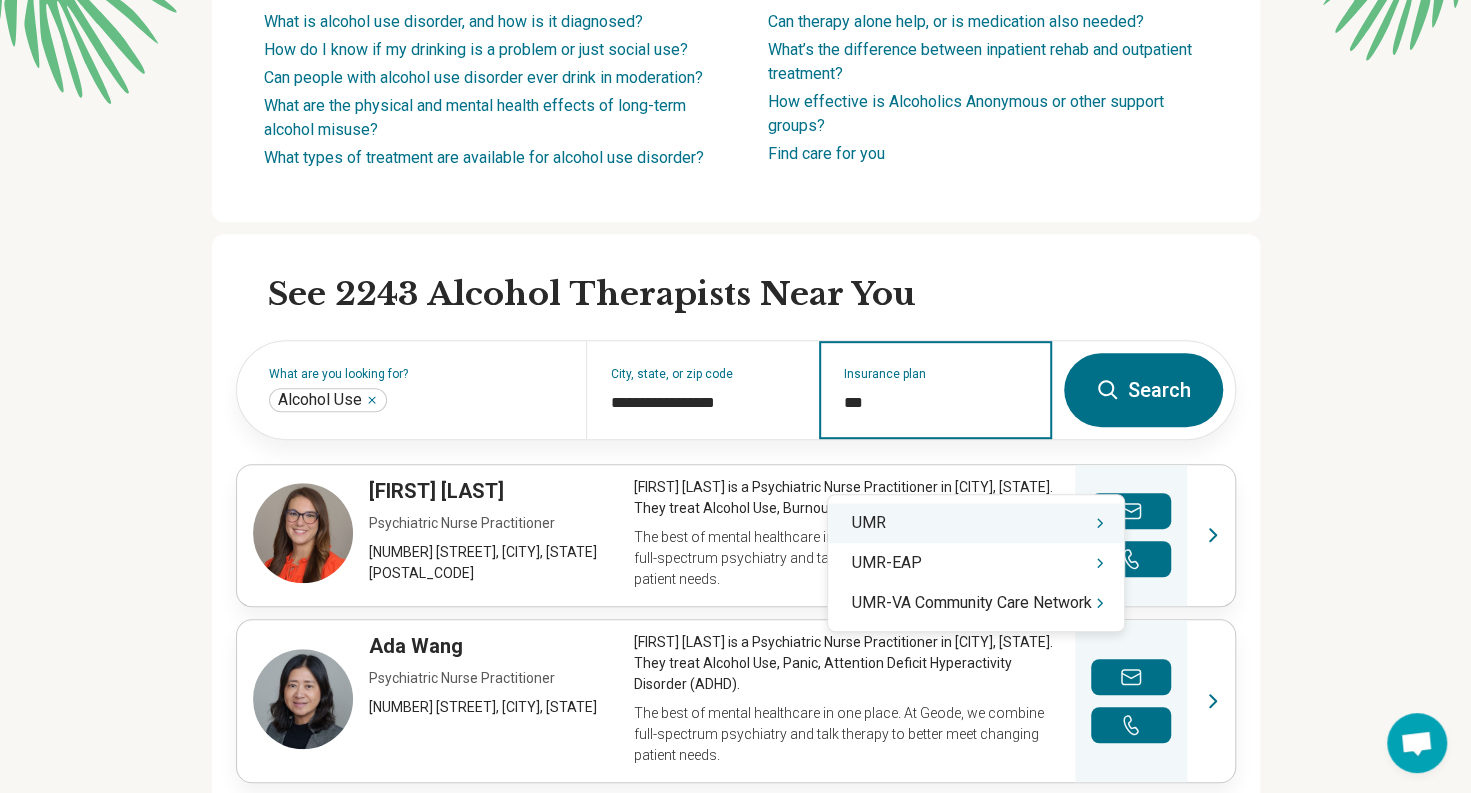 click on "UMR" at bounding box center [976, 523] 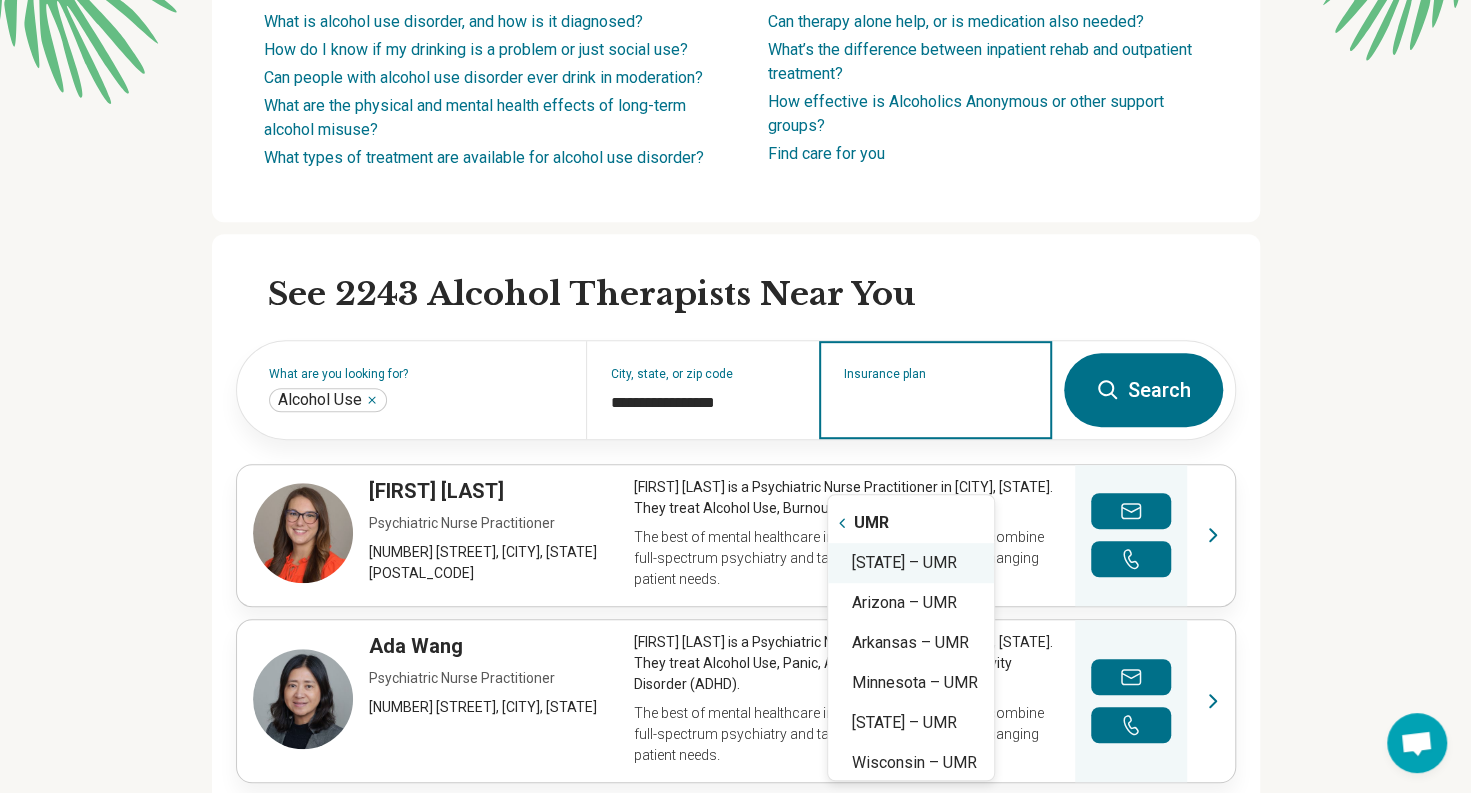 click on "[STATE] – UMR" at bounding box center [911, 563] 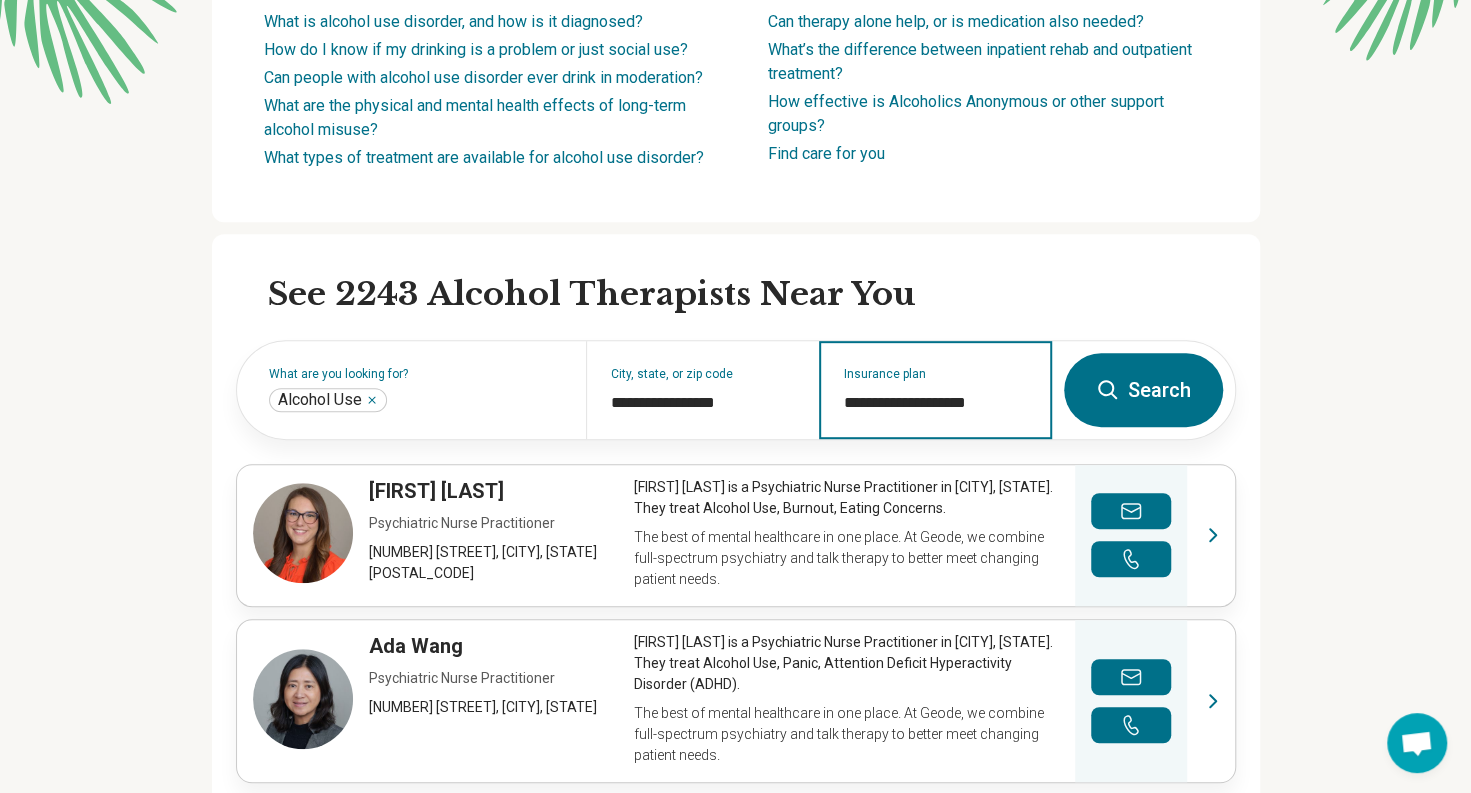 type on "**********" 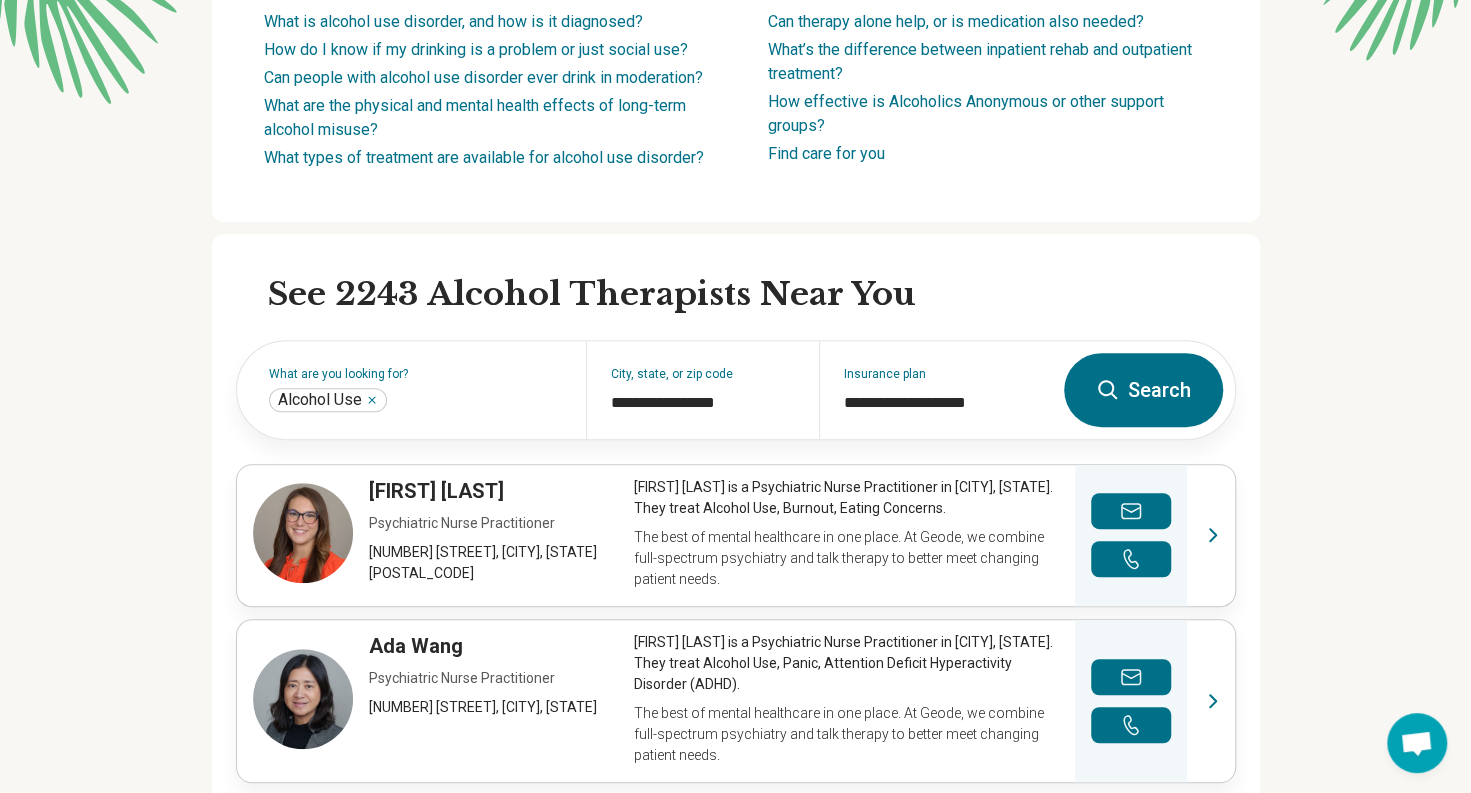 click on "**********" at bounding box center [736, 889] 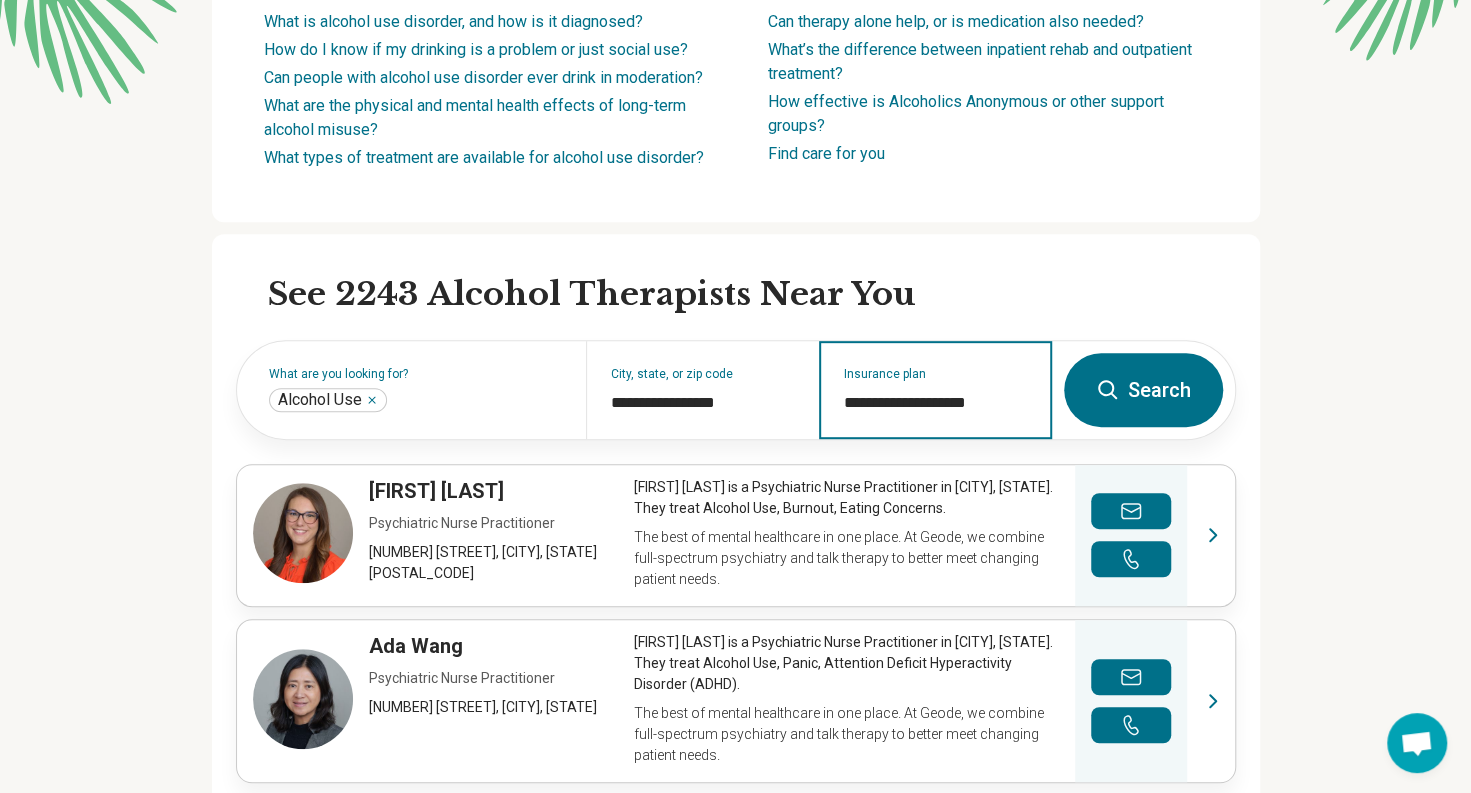 click on "**********" at bounding box center [936, 403] 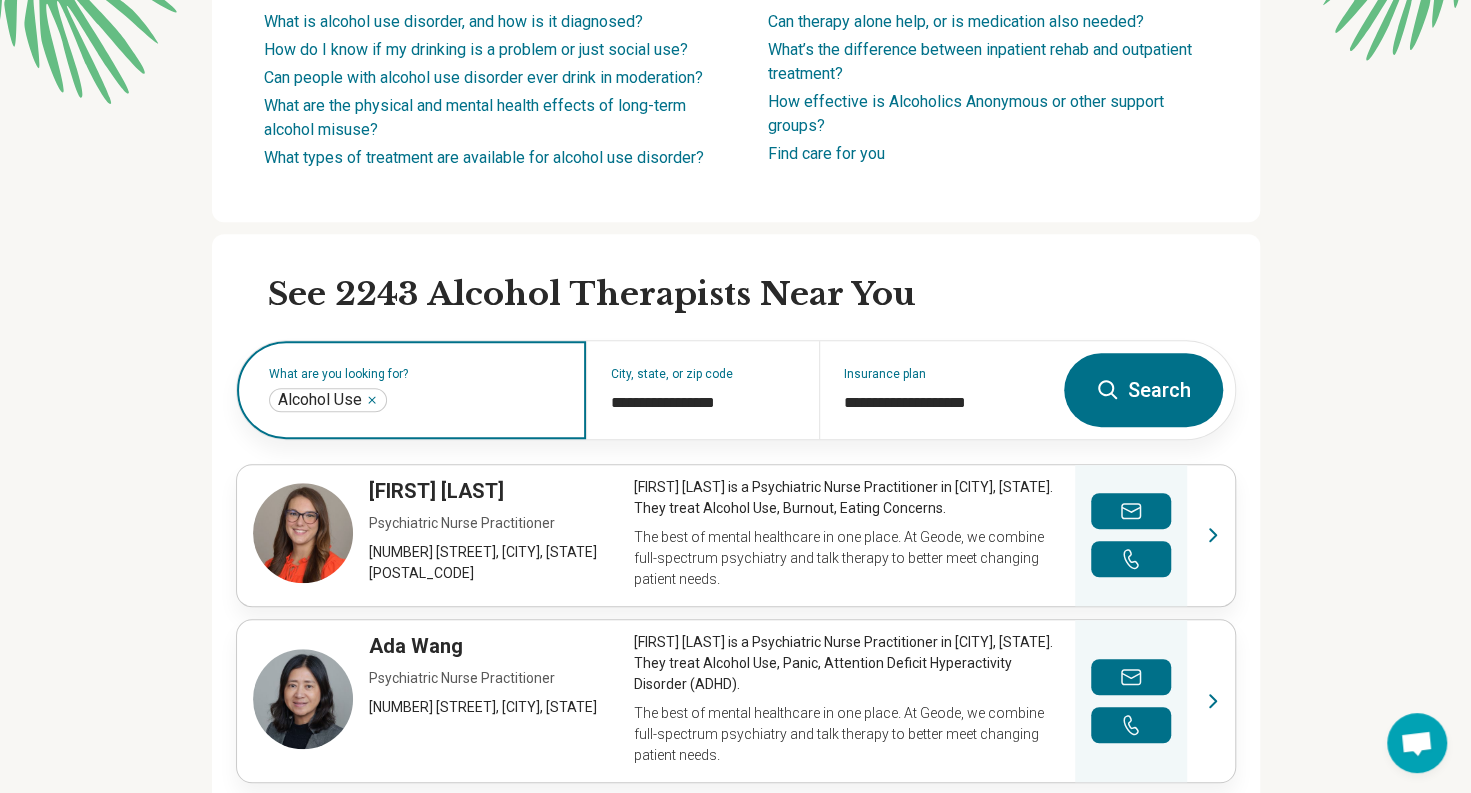 click at bounding box center [476, 400] 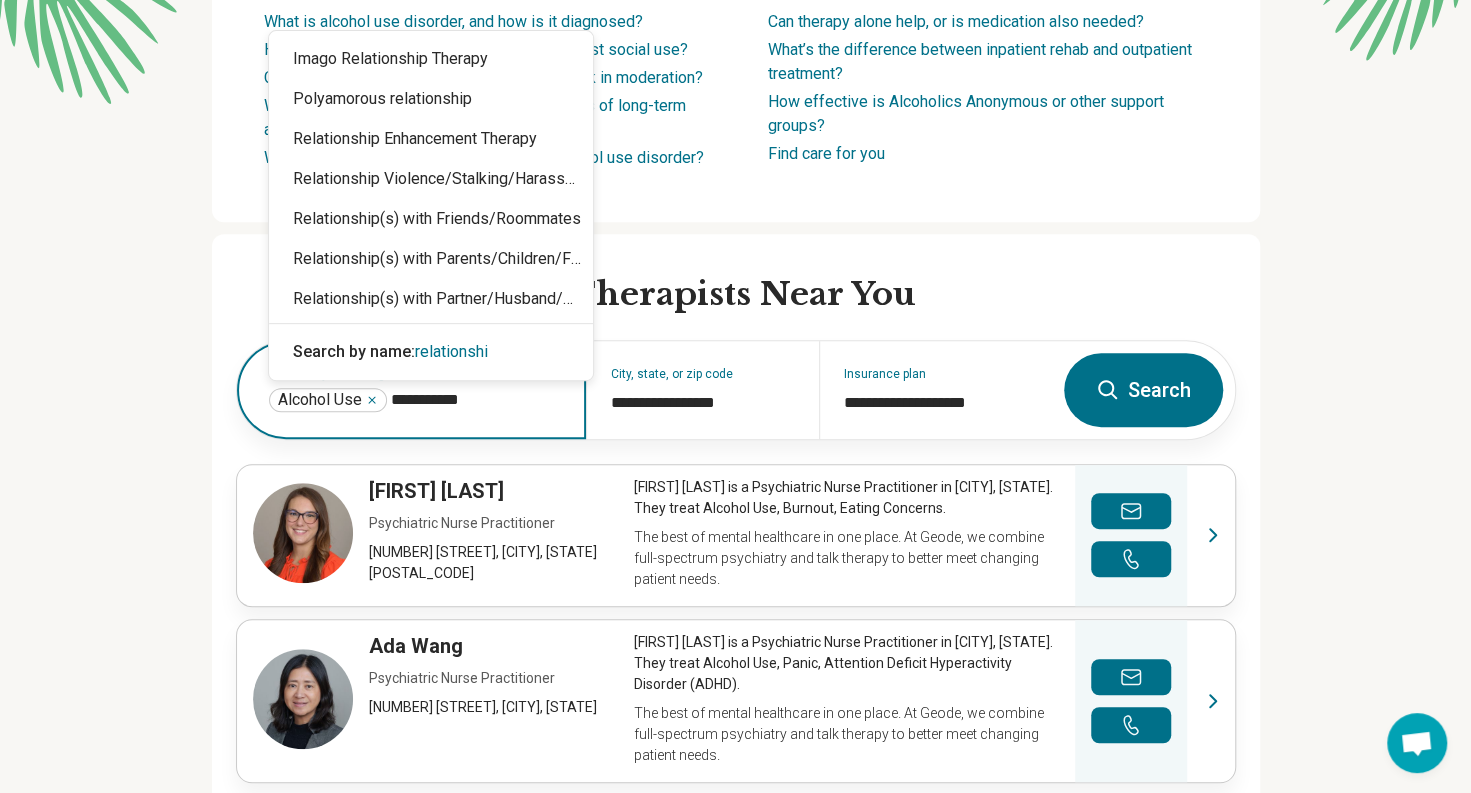 type on "**********" 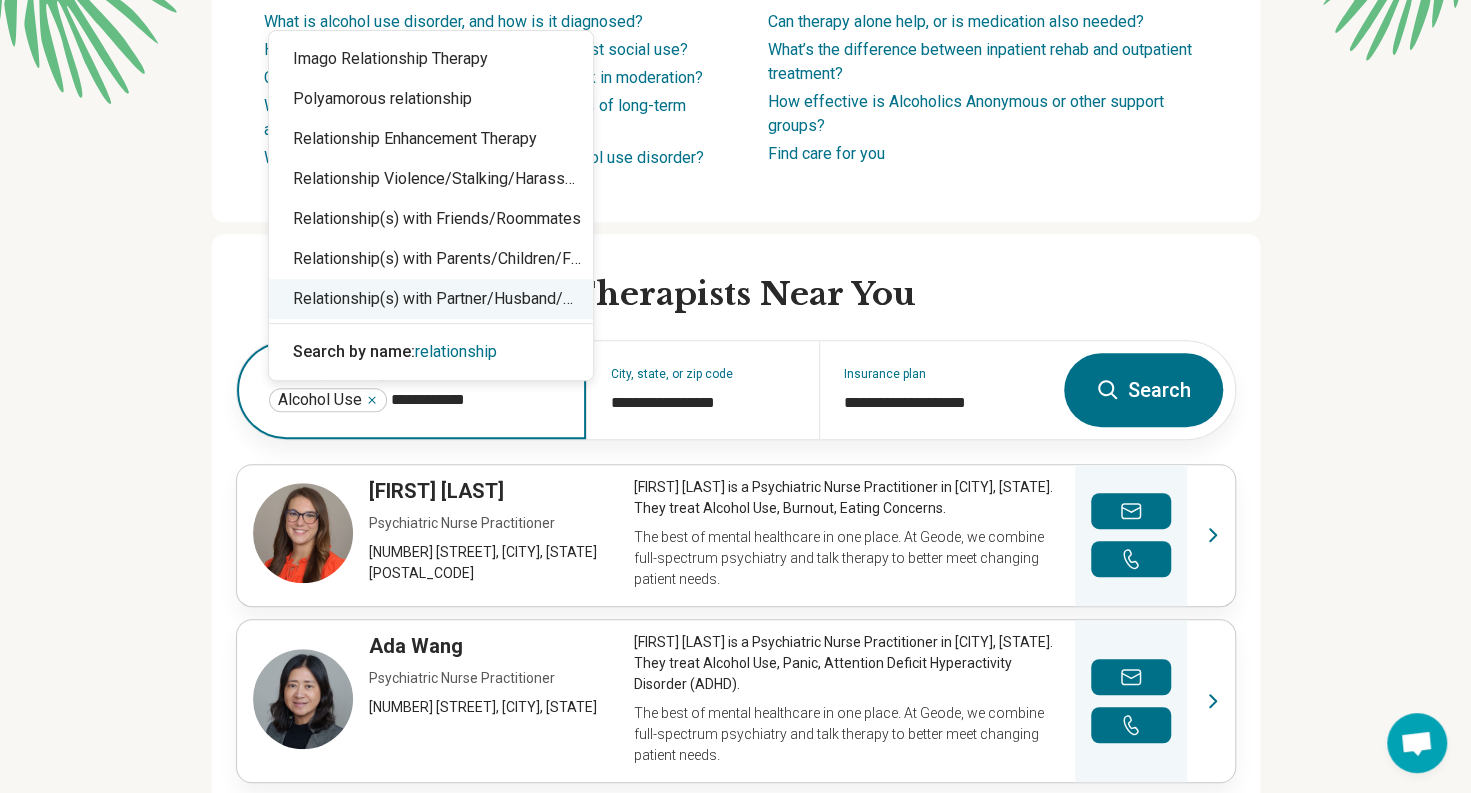 click on "Relationship(s) with Partner/Husband/Wife" at bounding box center [431, 299] 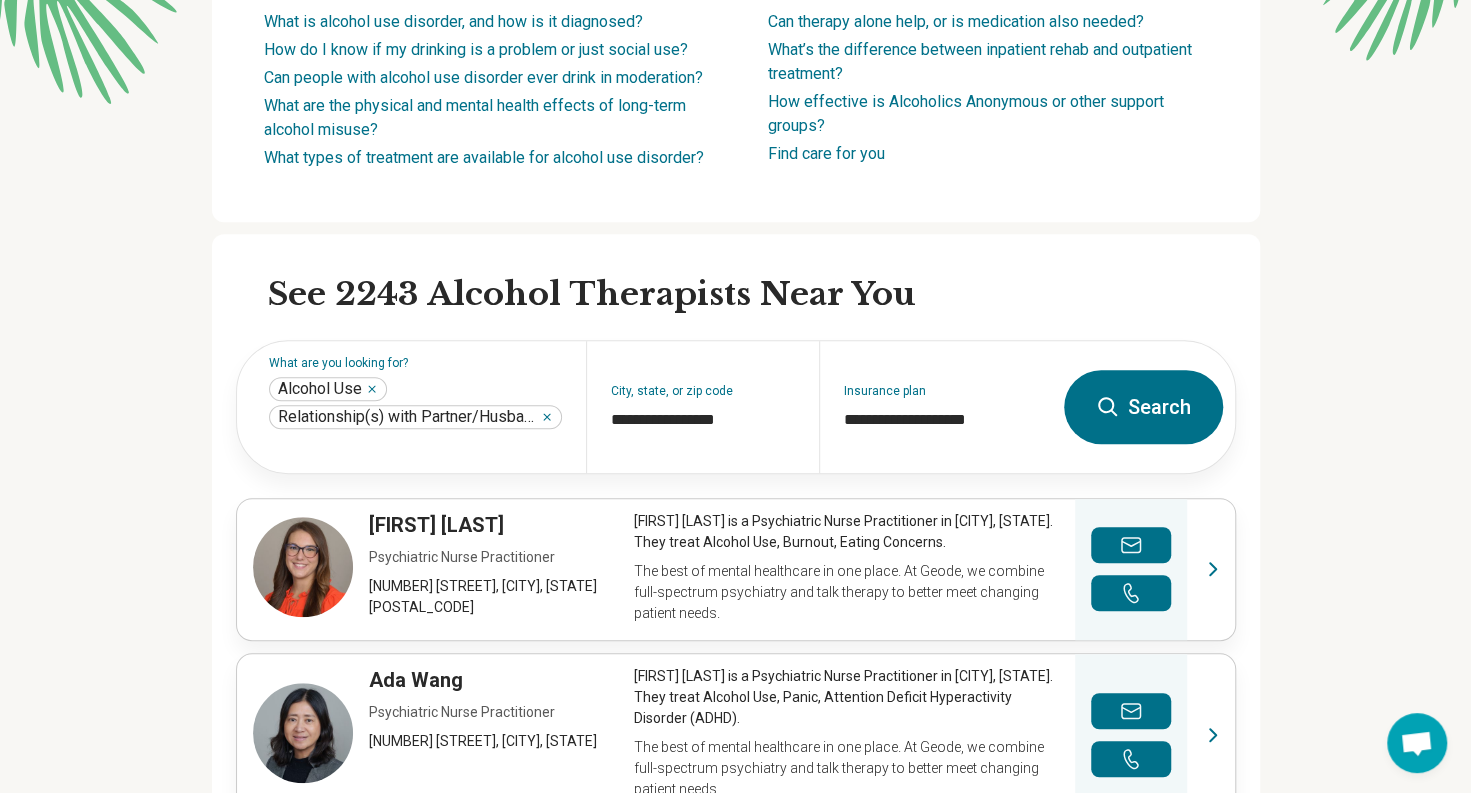 click on "Search" at bounding box center (1143, 407) 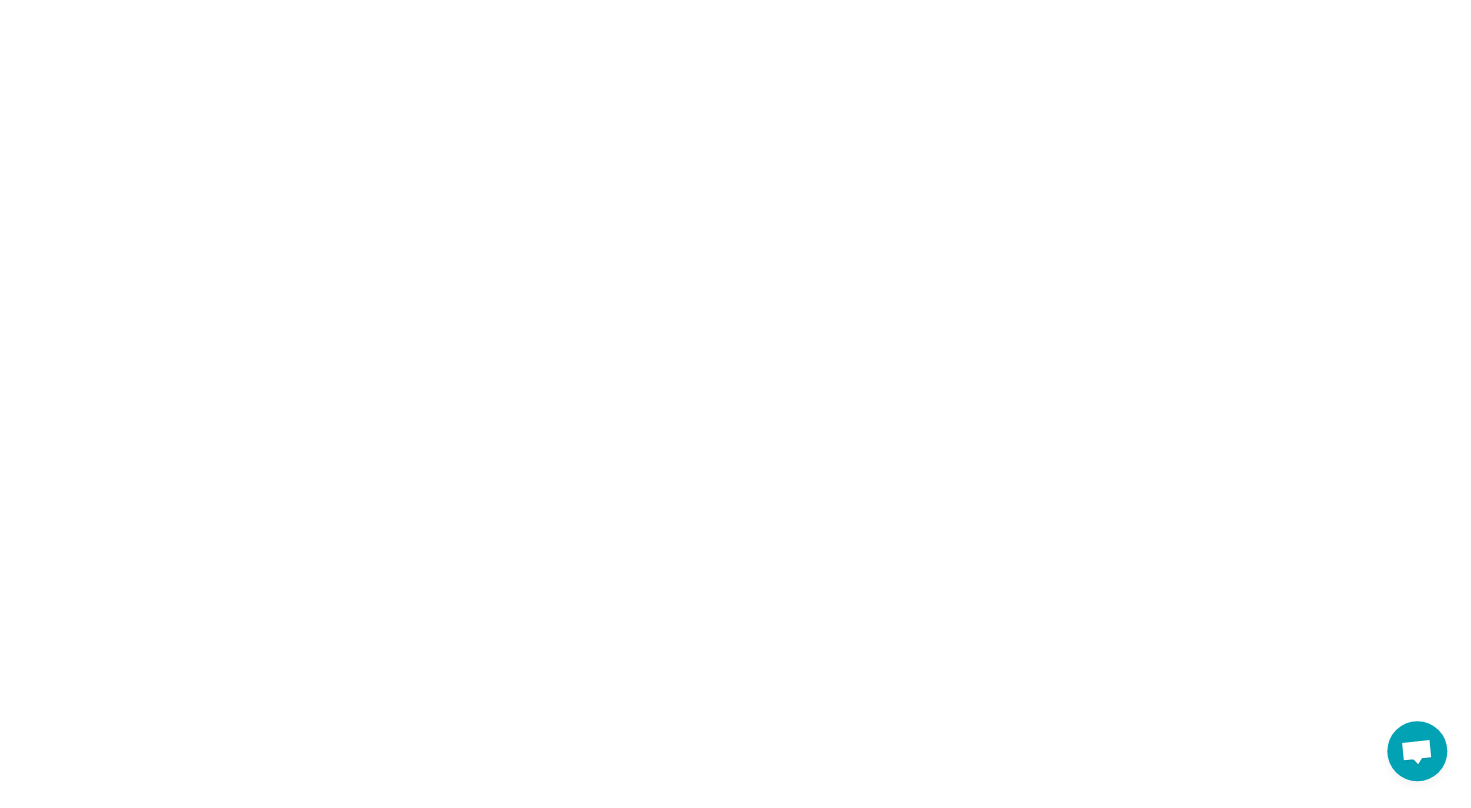 scroll, scrollTop: 0, scrollLeft: 0, axis: both 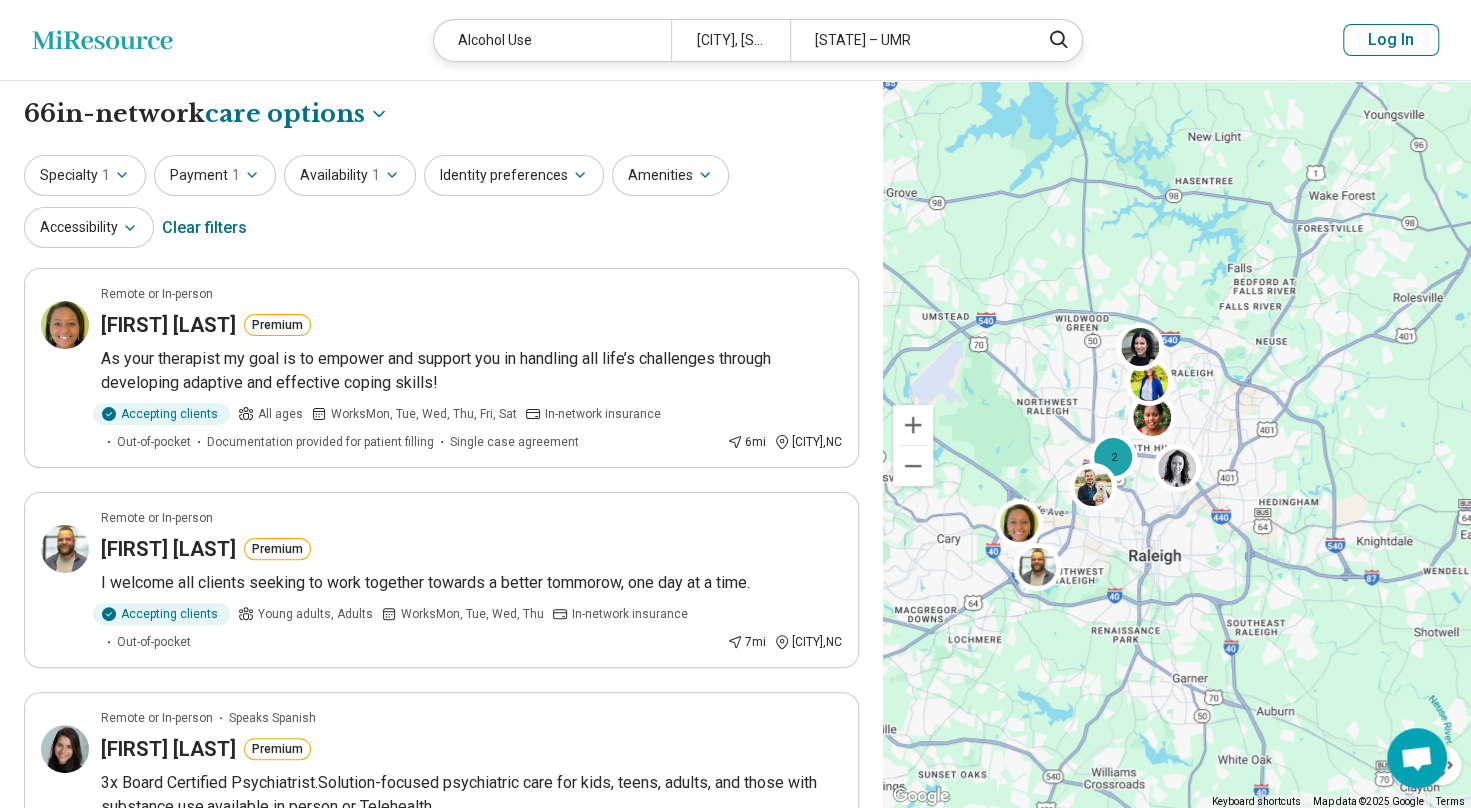 click 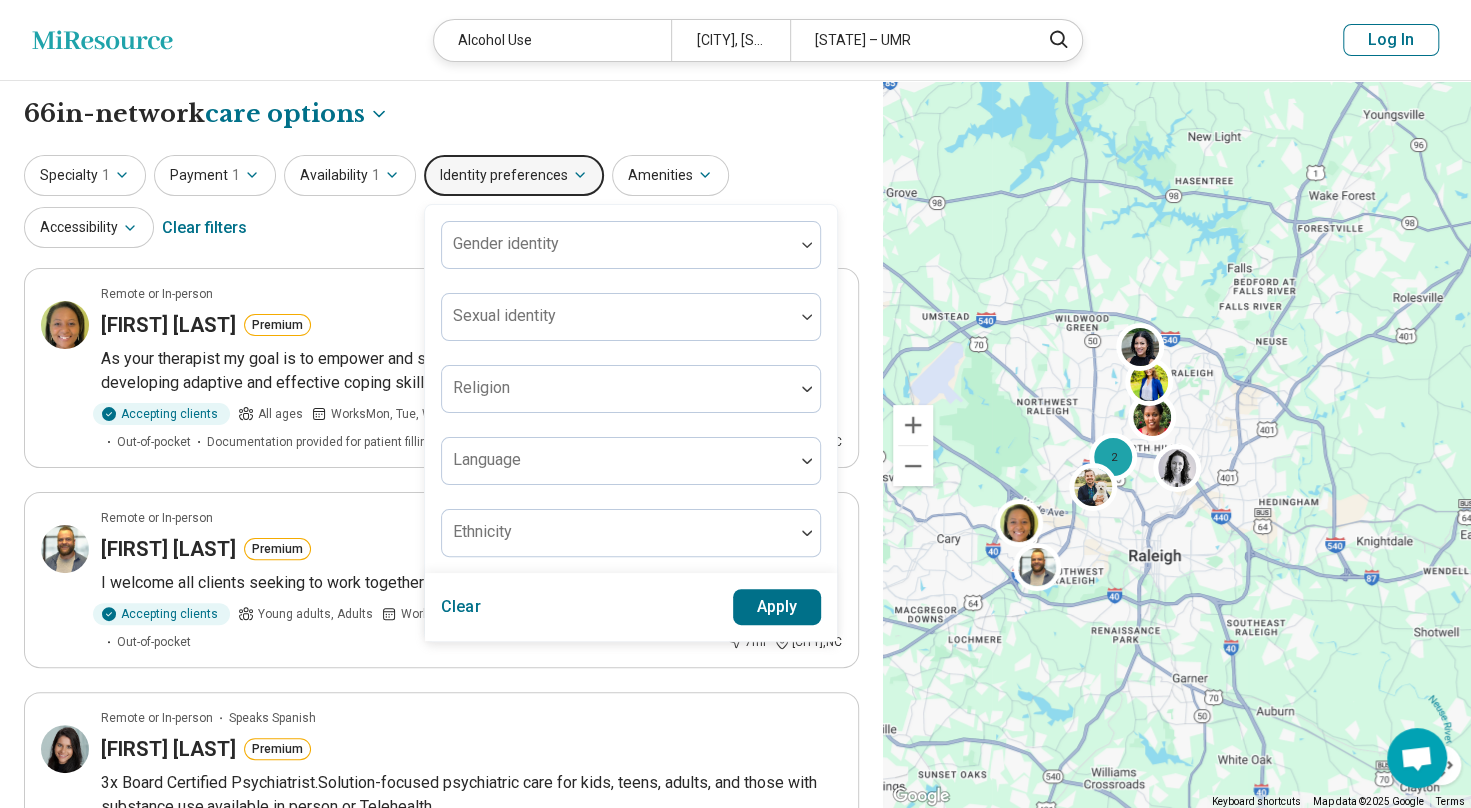 click at bounding box center [807, 317] 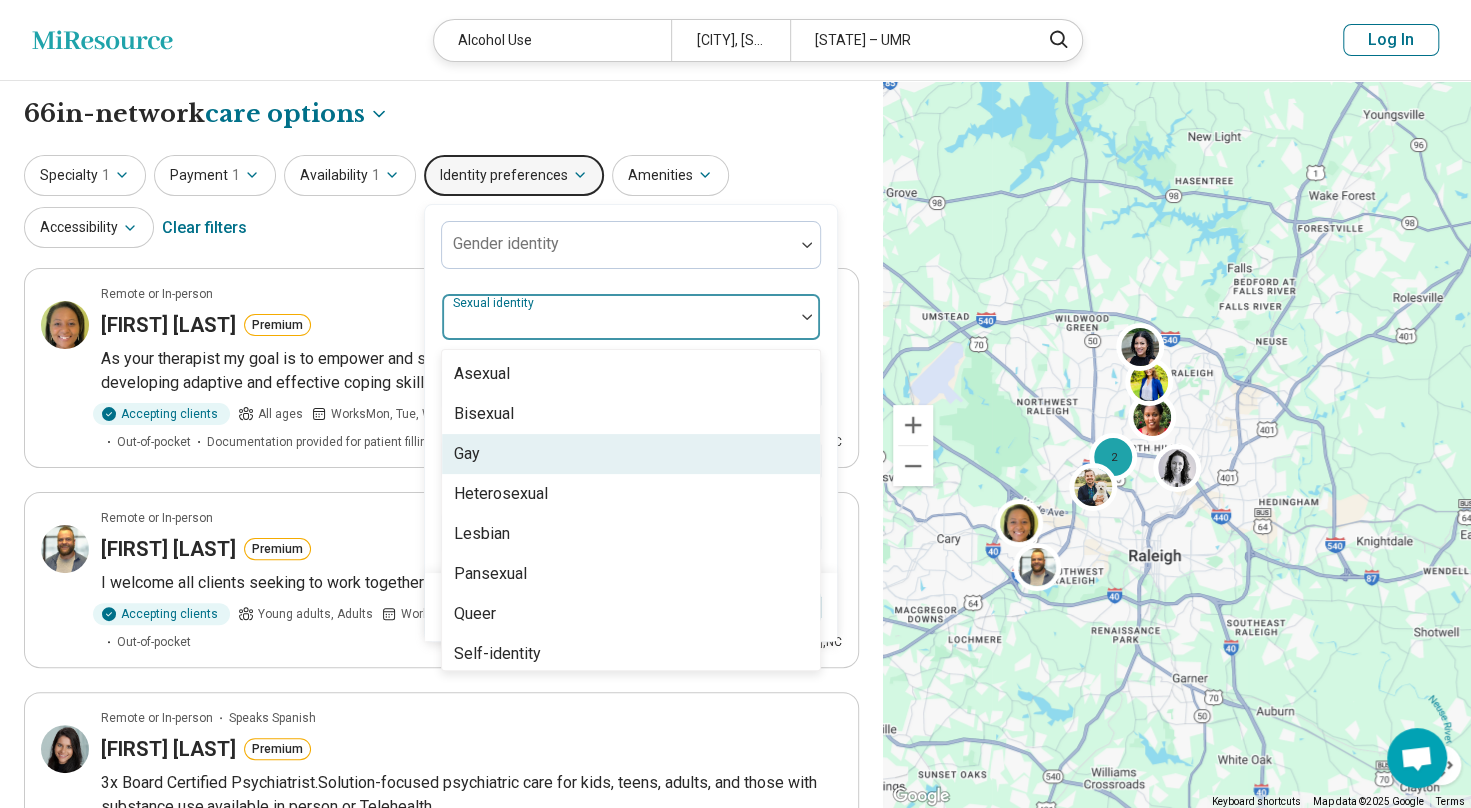 click on "Gay" at bounding box center [631, 454] 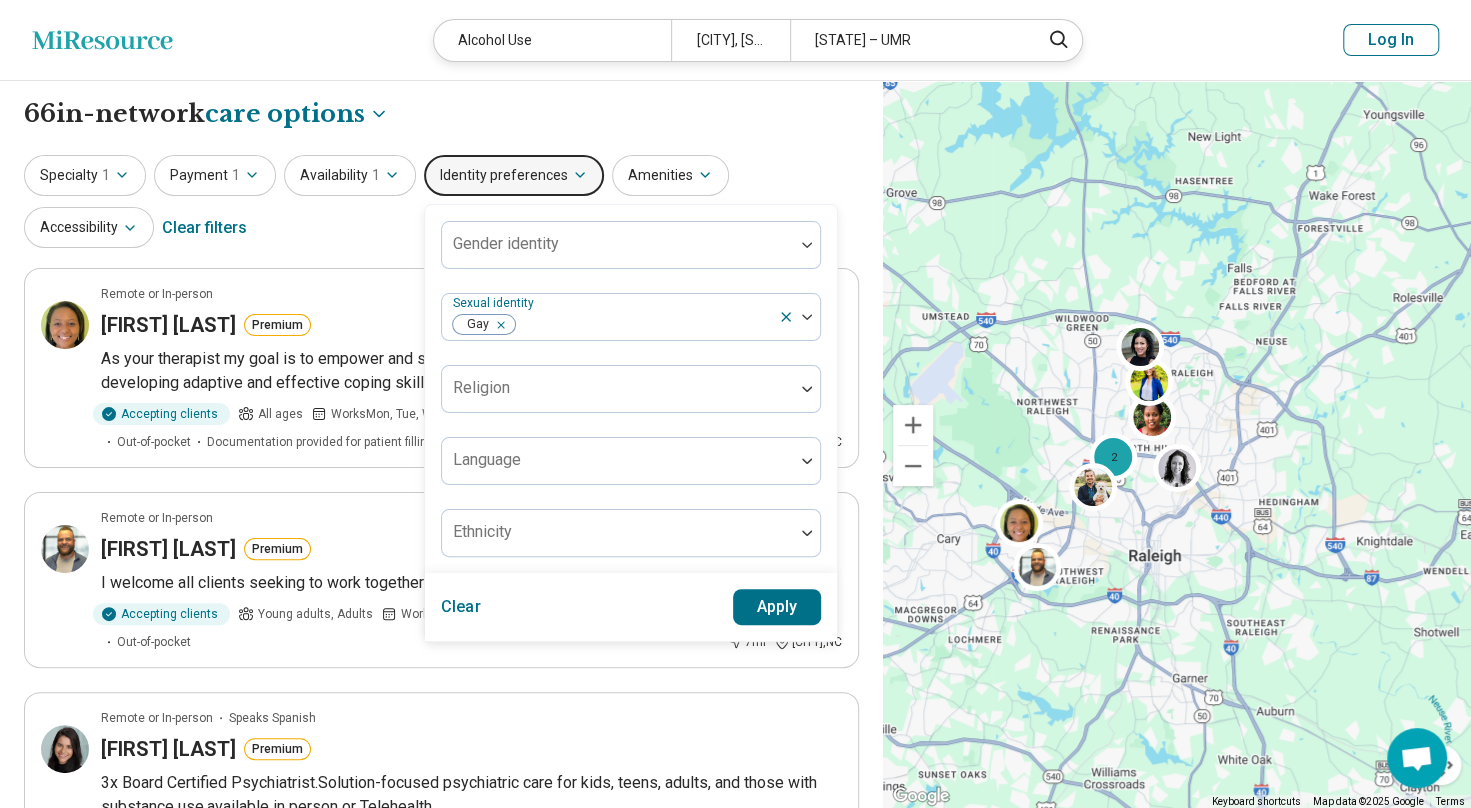 click on "Specialty 1 Payment 1 Availability 1 Identity preferences Gender identity Sexual identity Gay Religion Language Ethnicity Clear Apply Amenities Accessibility Clear filters" at bounding box center (441, 203) 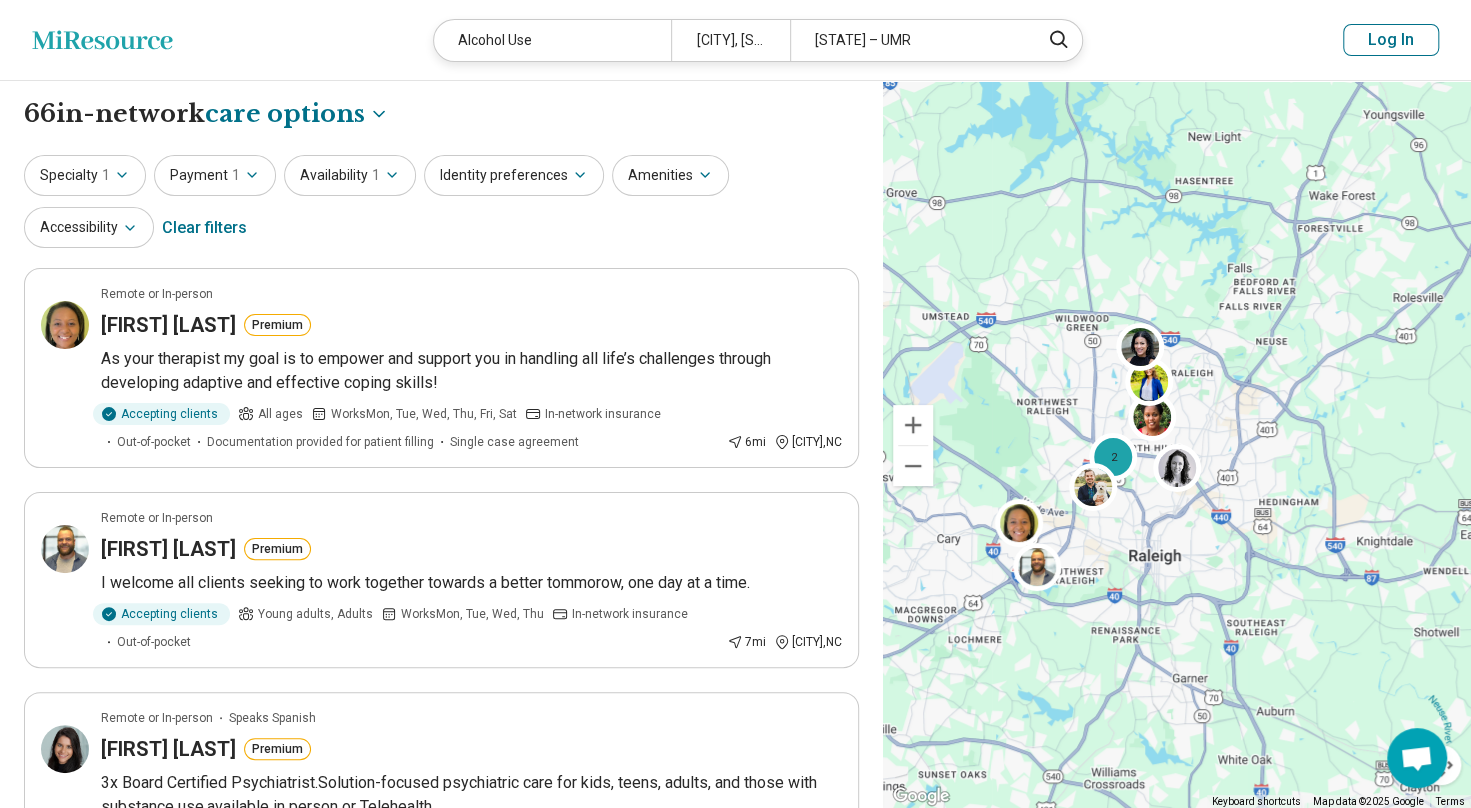 click 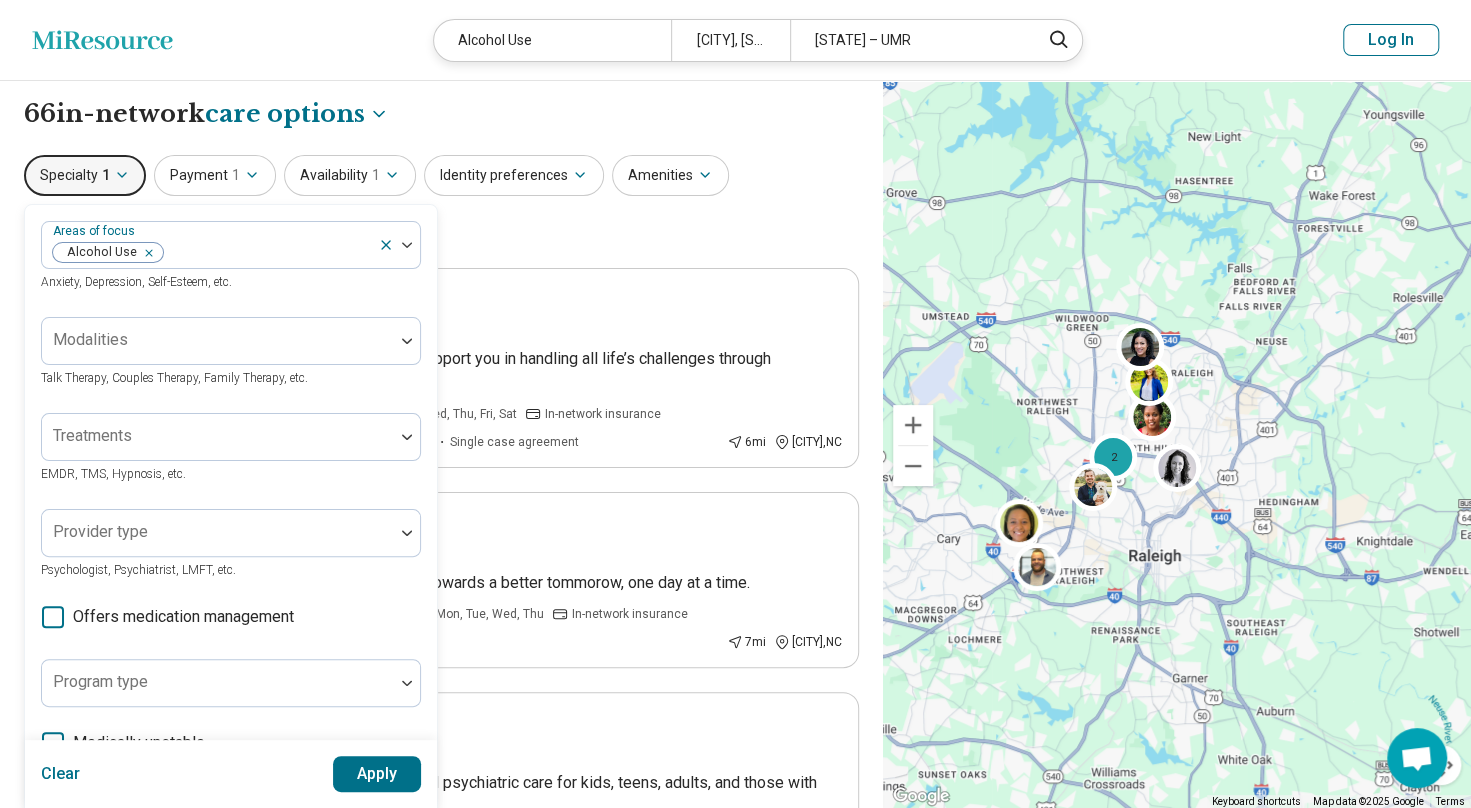 click on "Specialty 1 Areas of focus Alcohol Use Anxiety, Depression, Self-Esteem, etc. Modalities Talk Therapy, Couples Therapy, Family Therapy, etc. Treatments EMDR, TMS, Hypnosis, etc. Provider type Psychologist, Psychiatrist, LMFT, etc. Offers medication management Program type Medically unstable Actively suicidal Help with activities of daily living Special groups Body positivity, People with disabilities, Active duty military, etc. Age groups Clear Apply Payment 1 Availability 1 Identity preferences Amenities Accessibility Clear filters" at bounding box center [441, 203] 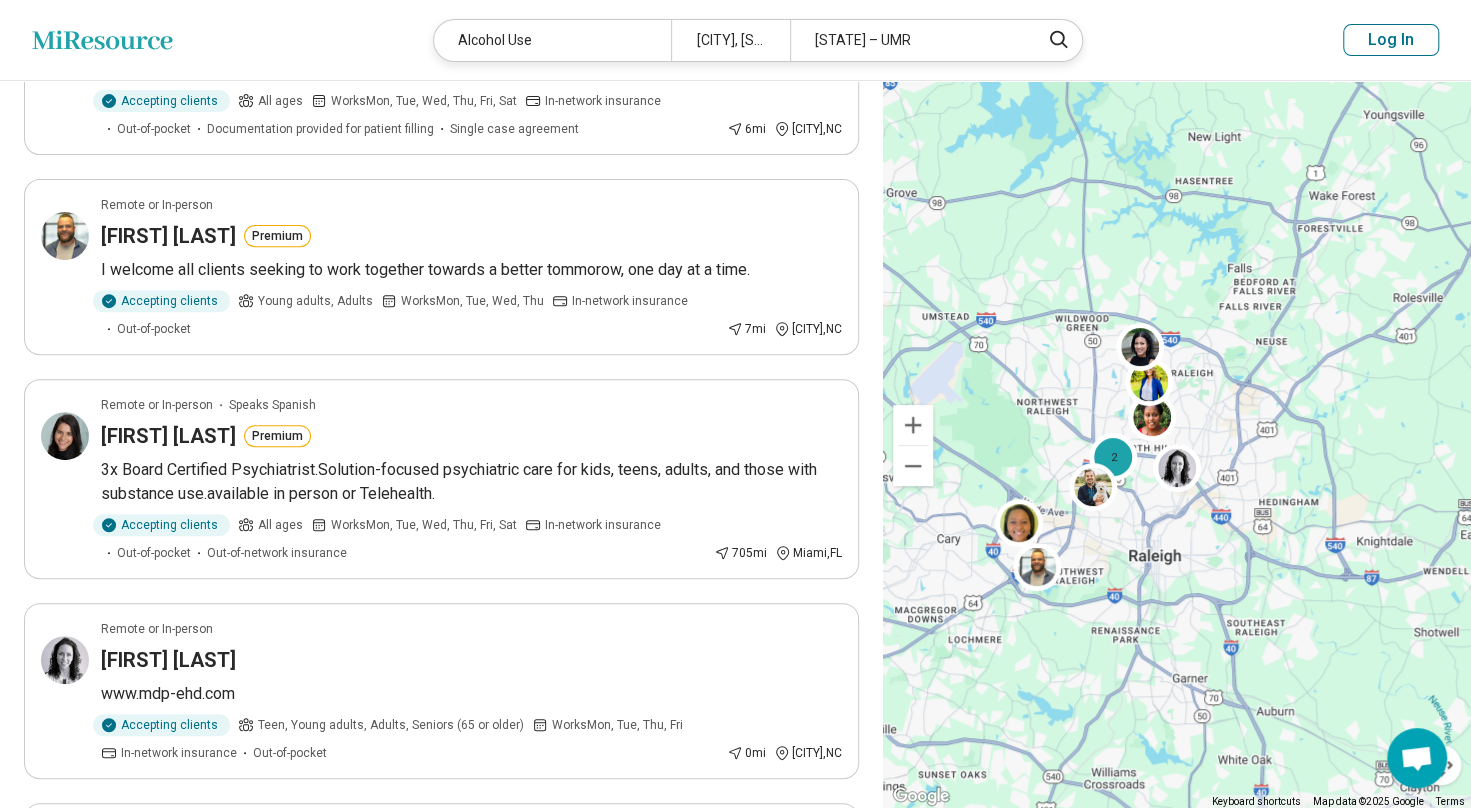 scroll, scrollTop: 0, scrollLeft: 0, axis: both 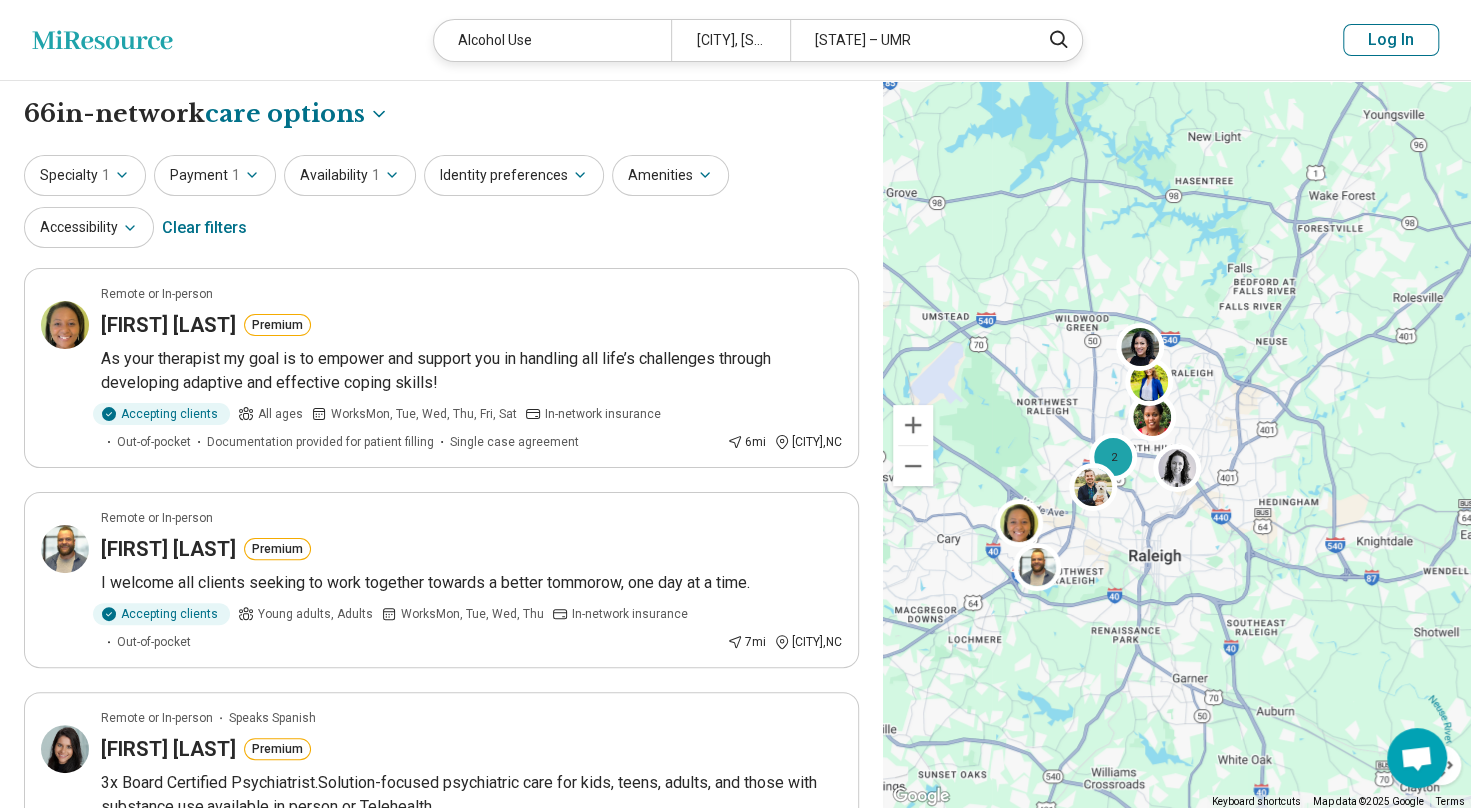 click on "Alcohol Use" at bounding box center [552, 40] 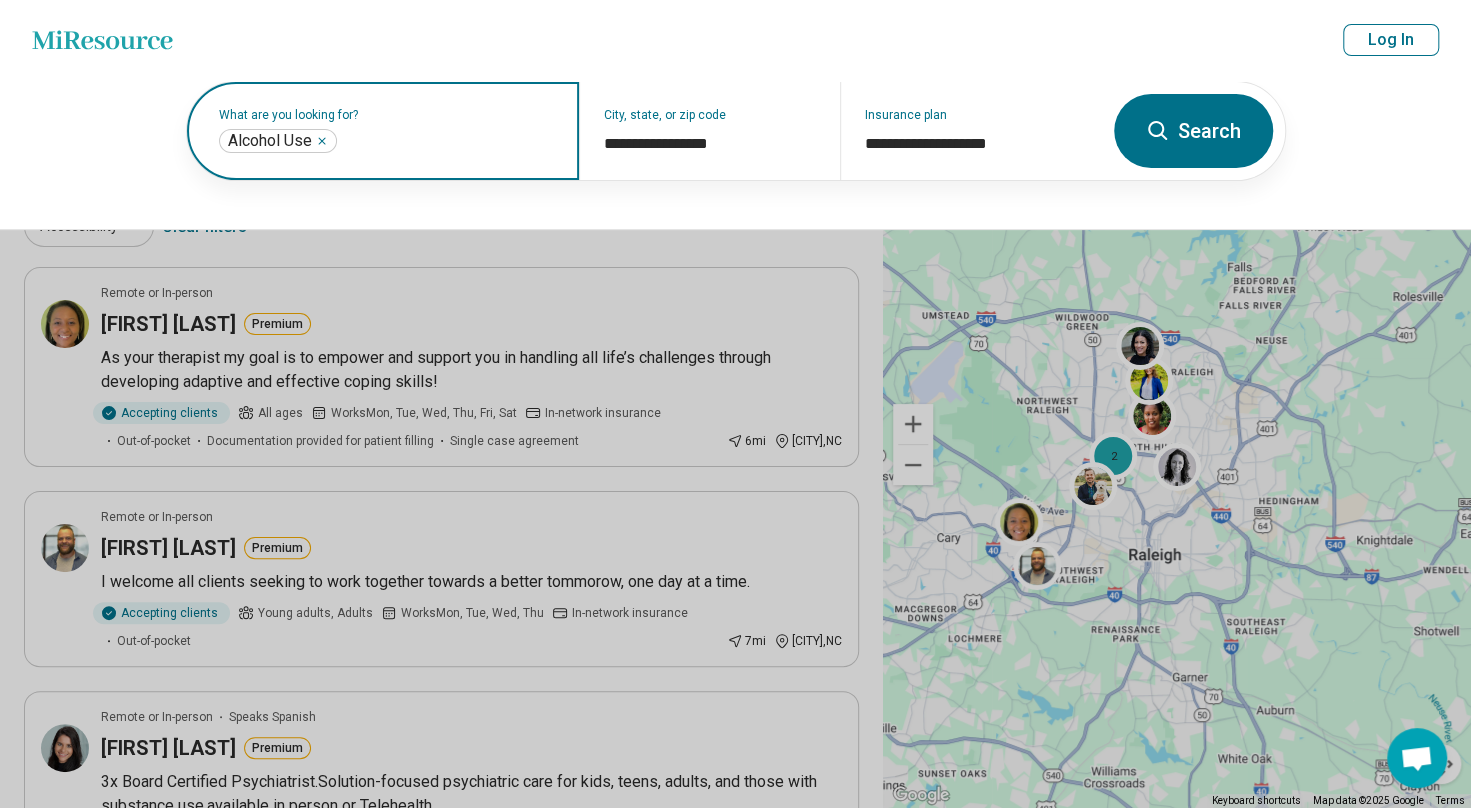 click at bounding box center (448, 141) 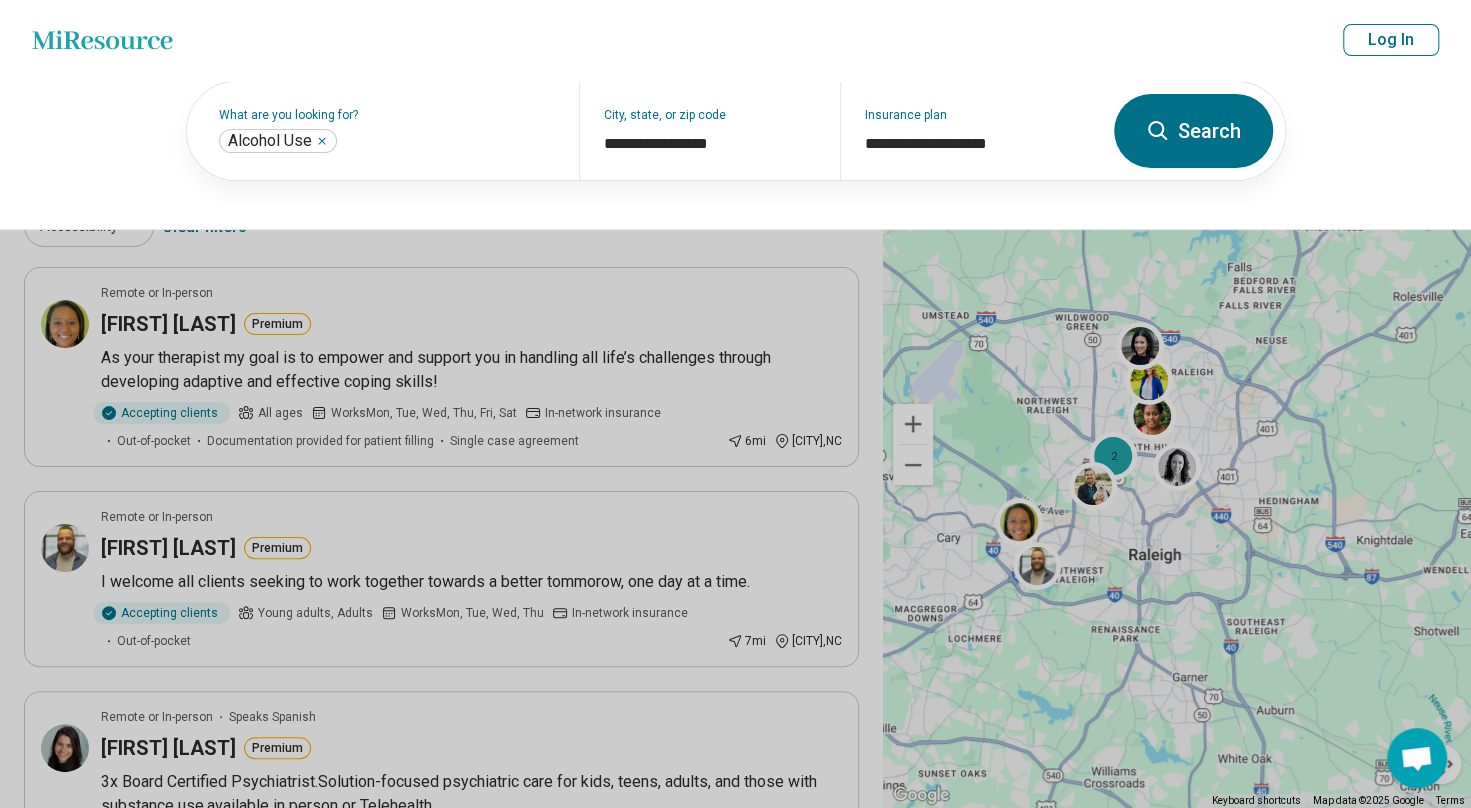 click on "[COMPANY] [SERVICE] [CITY], [STATE] [ZIP] [COMPANY] Log In" at bounding box center [735, 40] 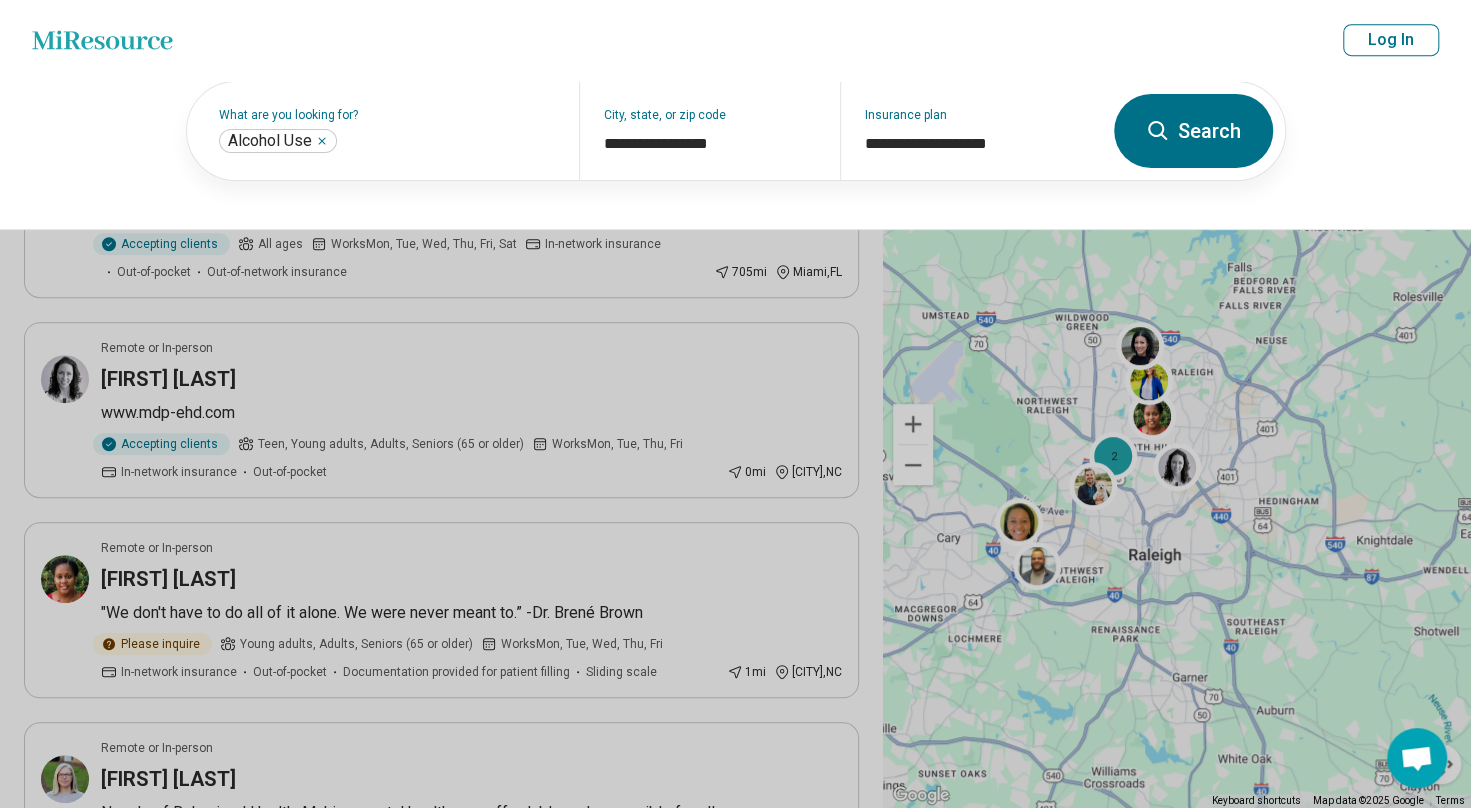 scroll, scrollTop: 0, scrollLeft: 0, axis: both 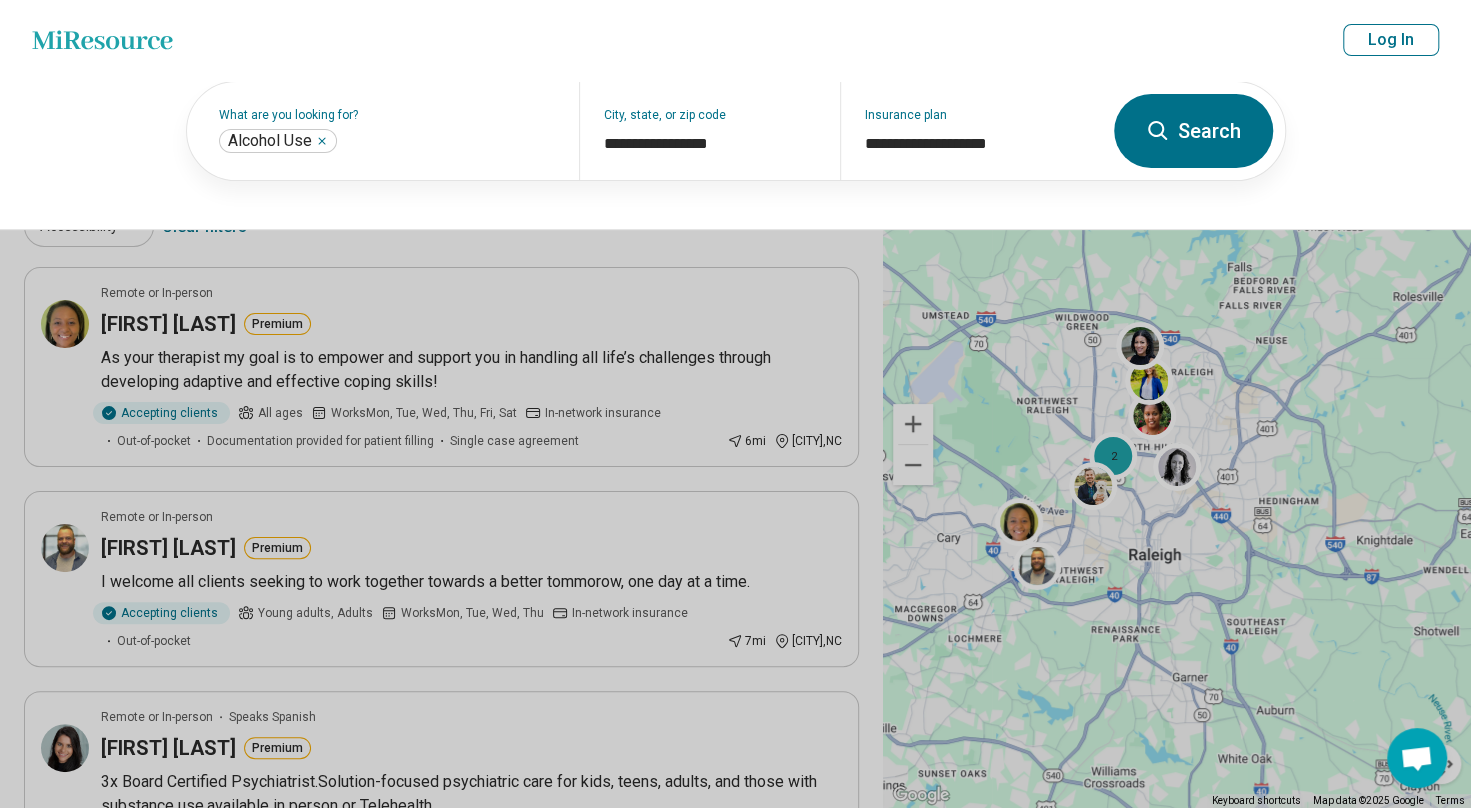 click at bounding box center [735, 404] 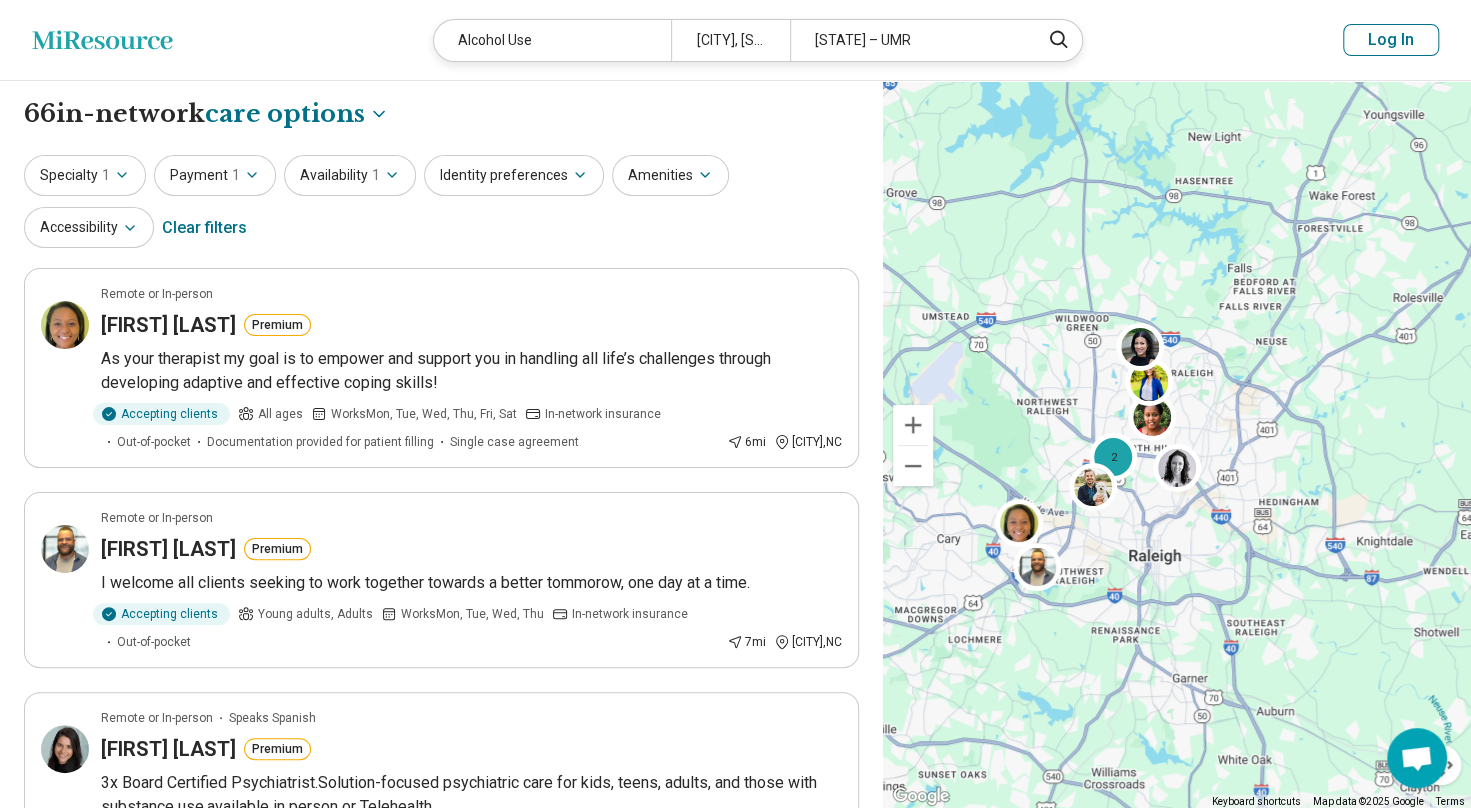 click 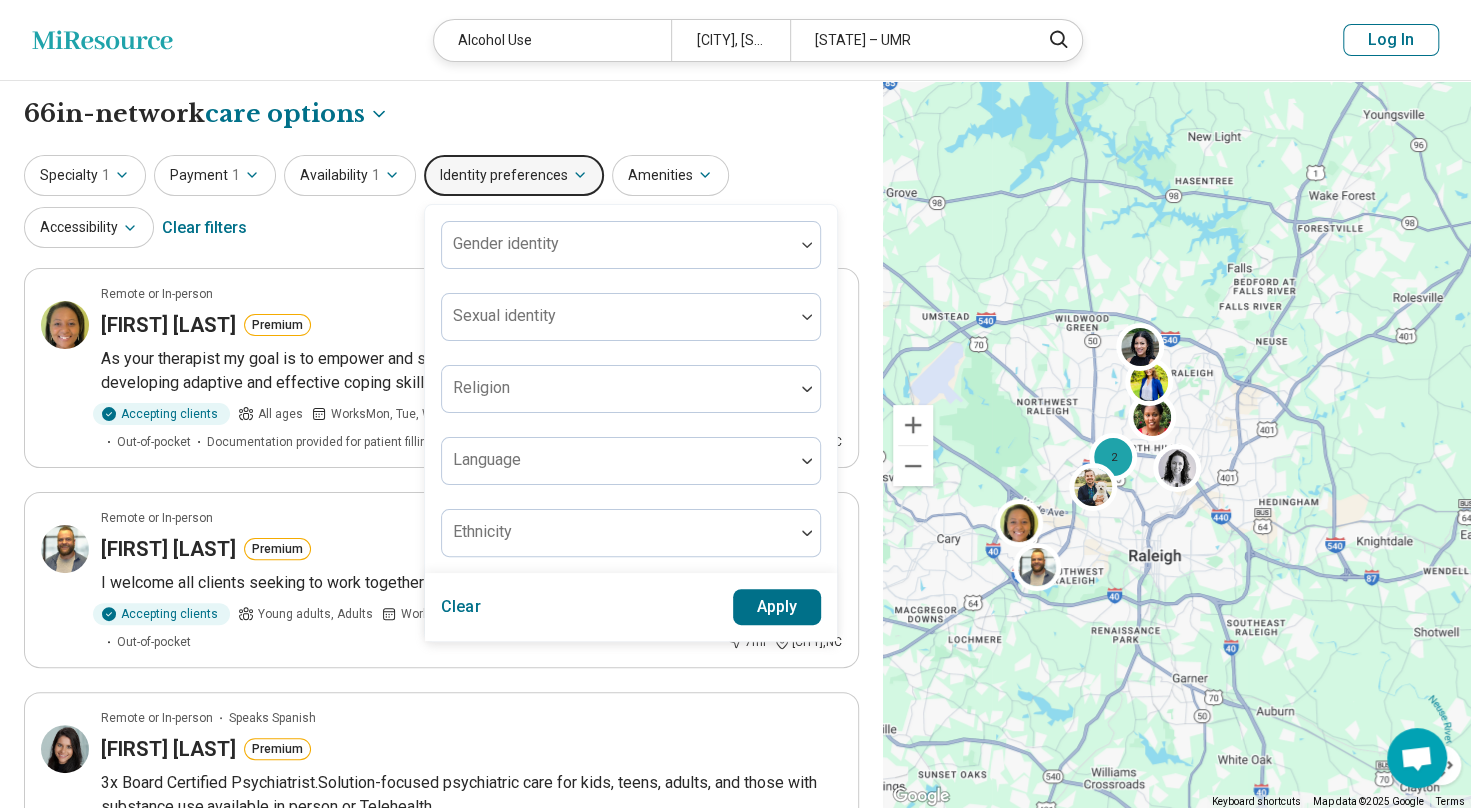 click at bounding box center (807, 317) 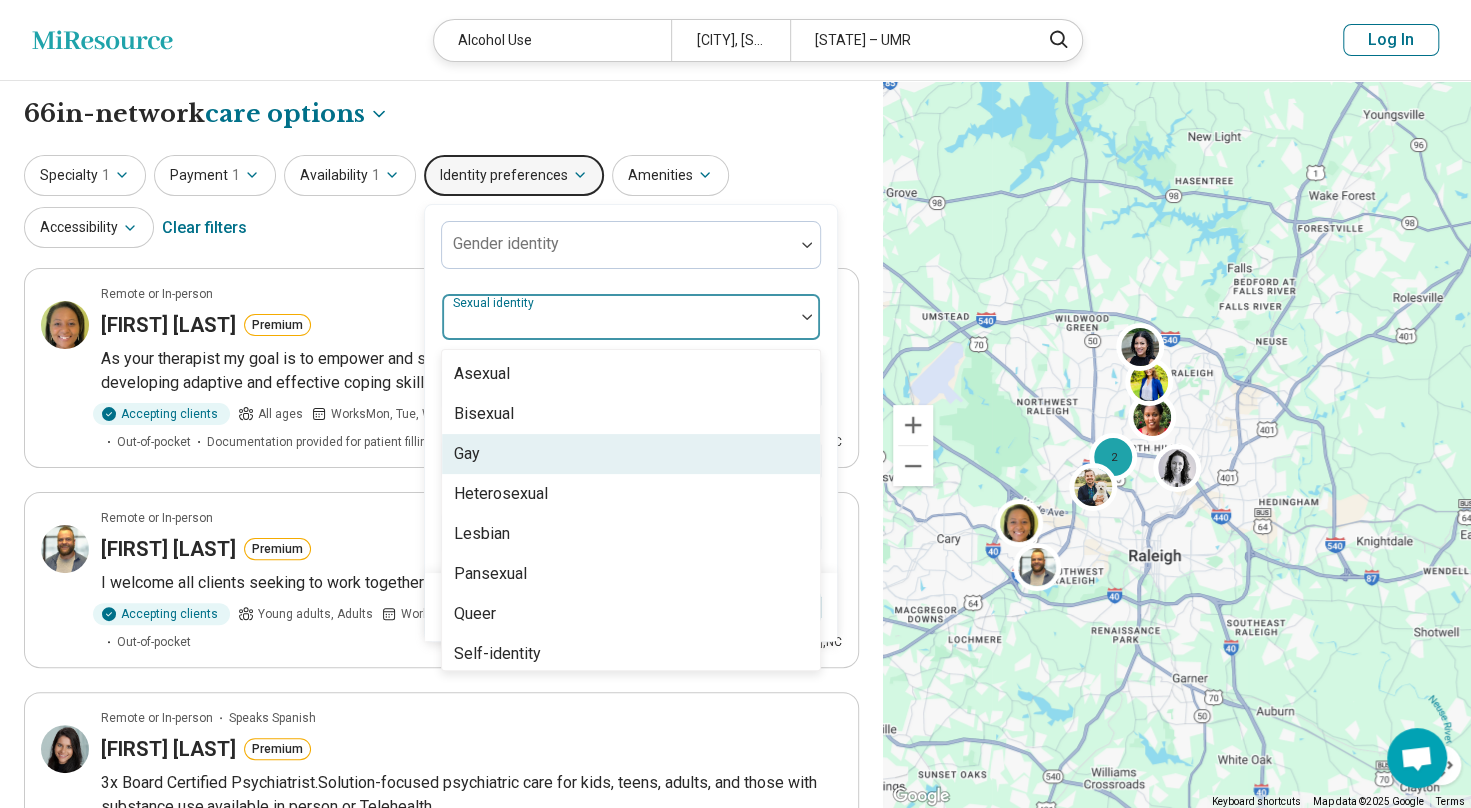 click on "Gay" at bounding box center [467, 454] 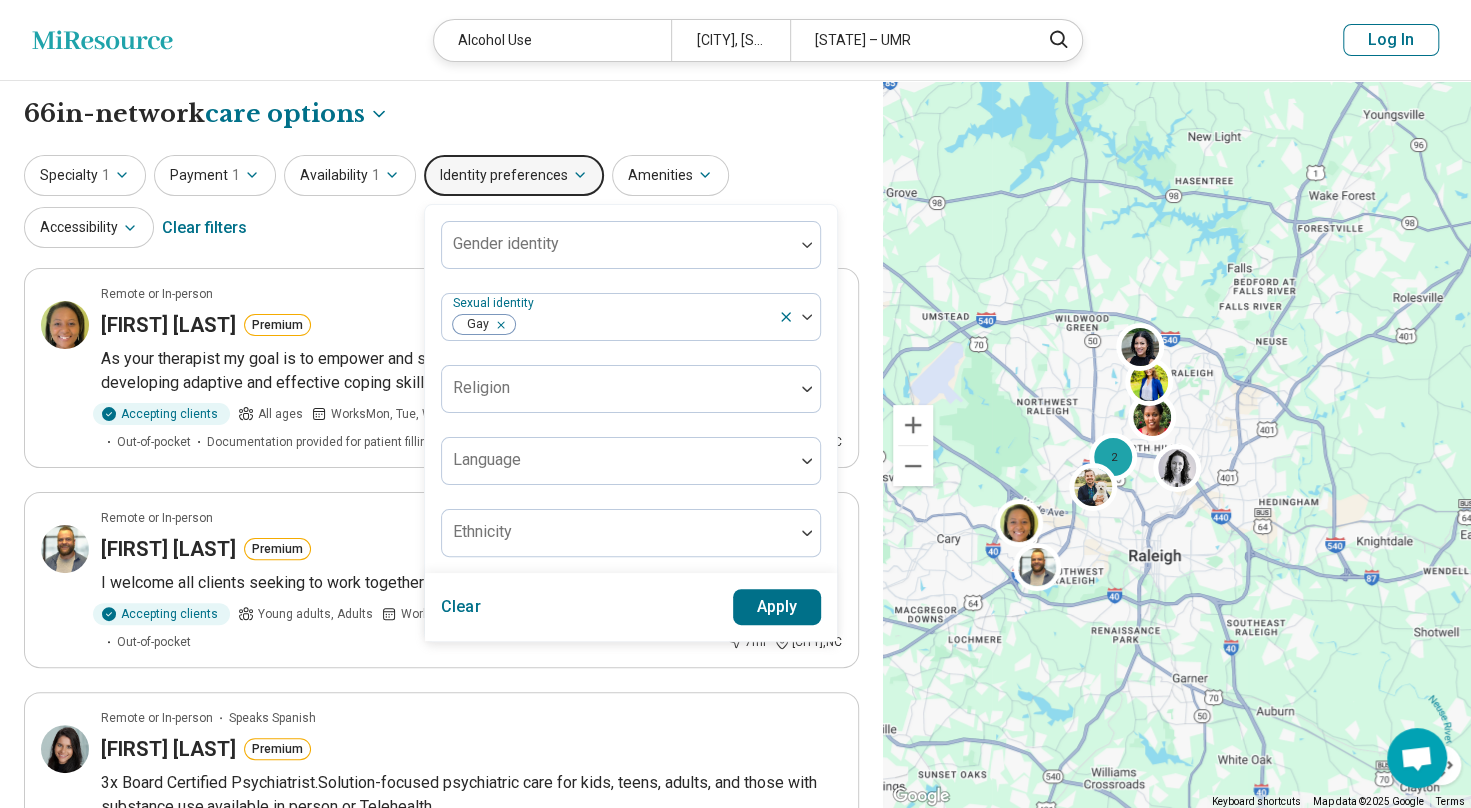 click on "**********" at bounding box center (441, 114) 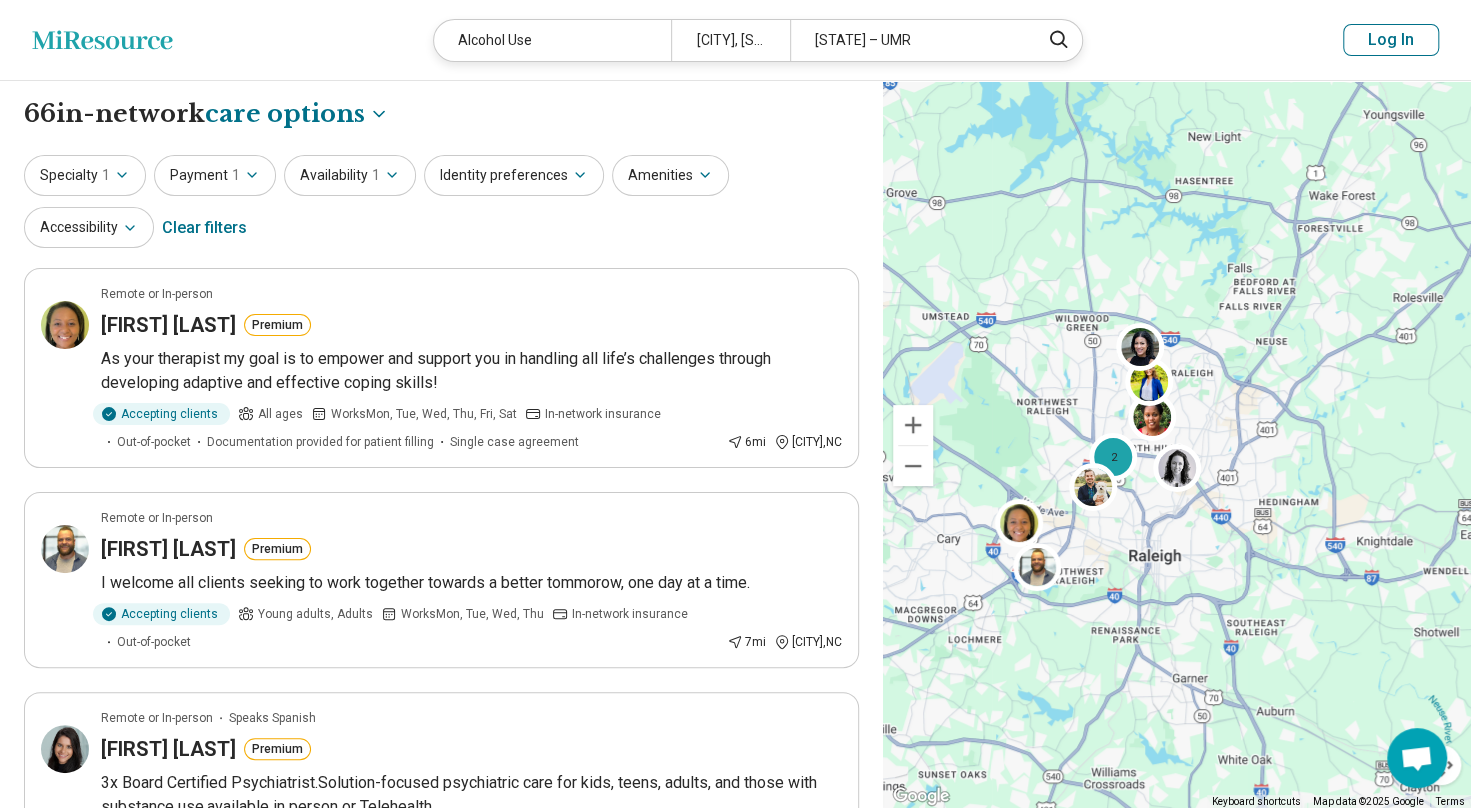 click 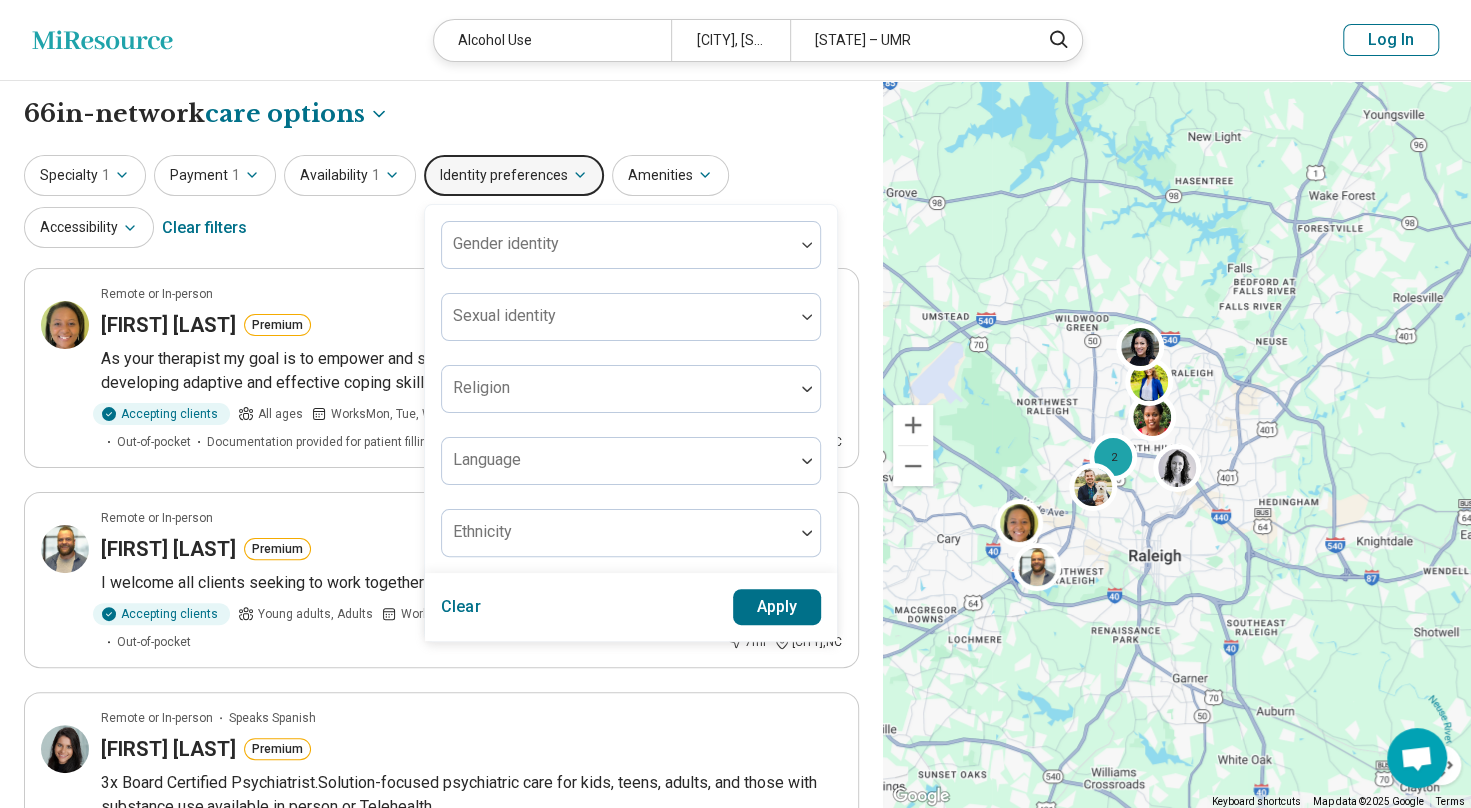 click at bounding box center [807, 317] 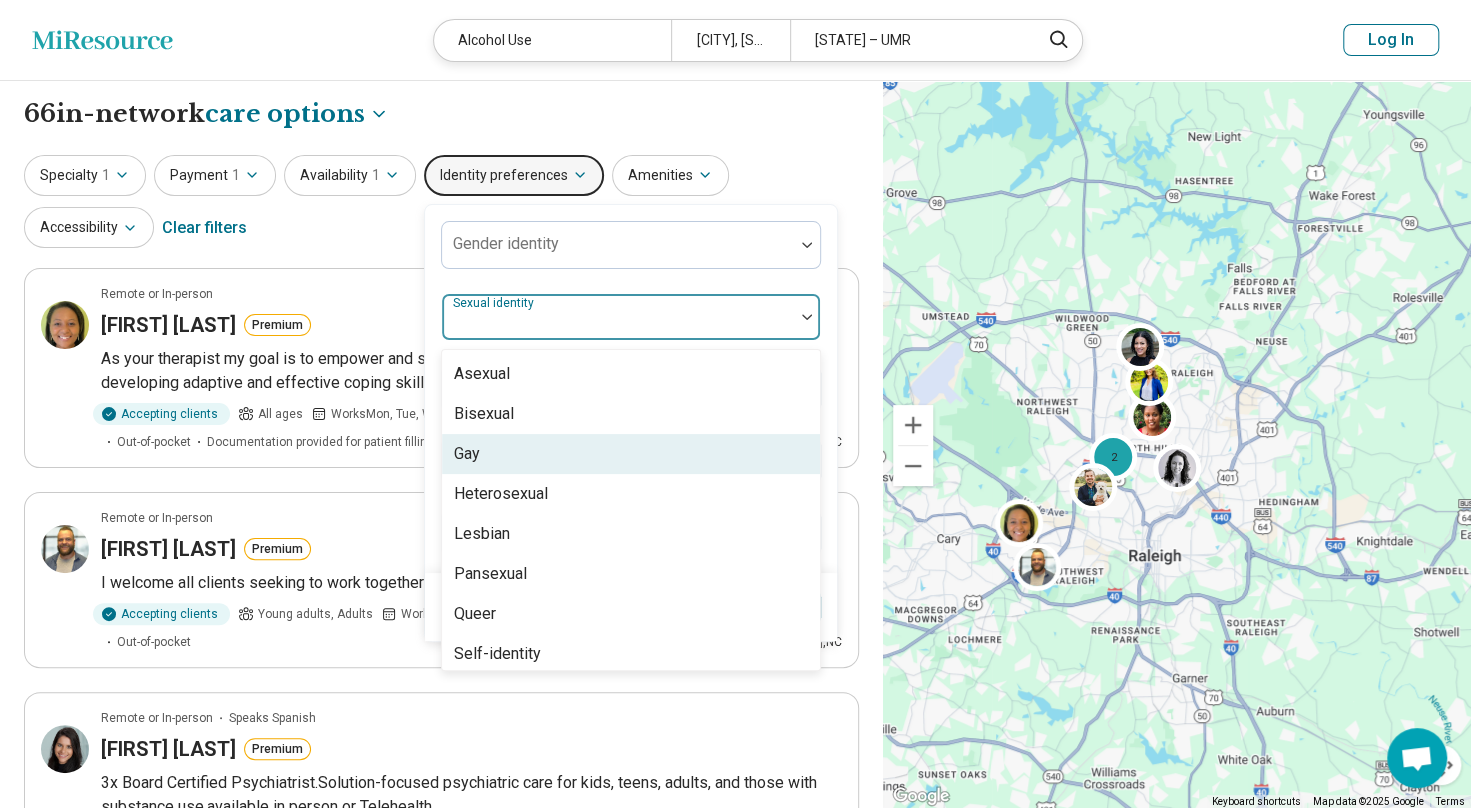 click on "Gay" at bounding box center (631, 454) 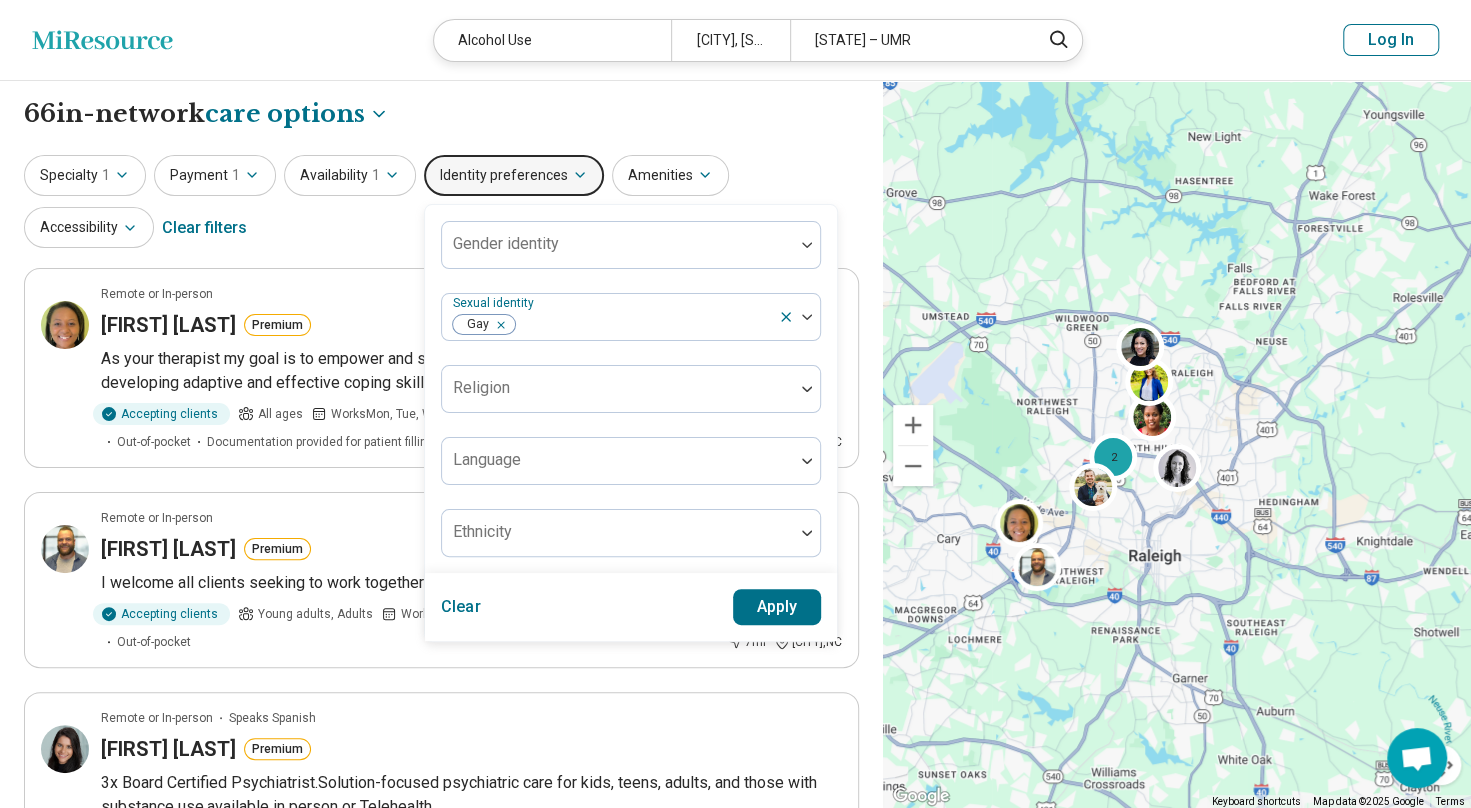 click on "Gender identity Sexual identity Gay Religion Language Ethnicity" at bounding box center (631, 389) 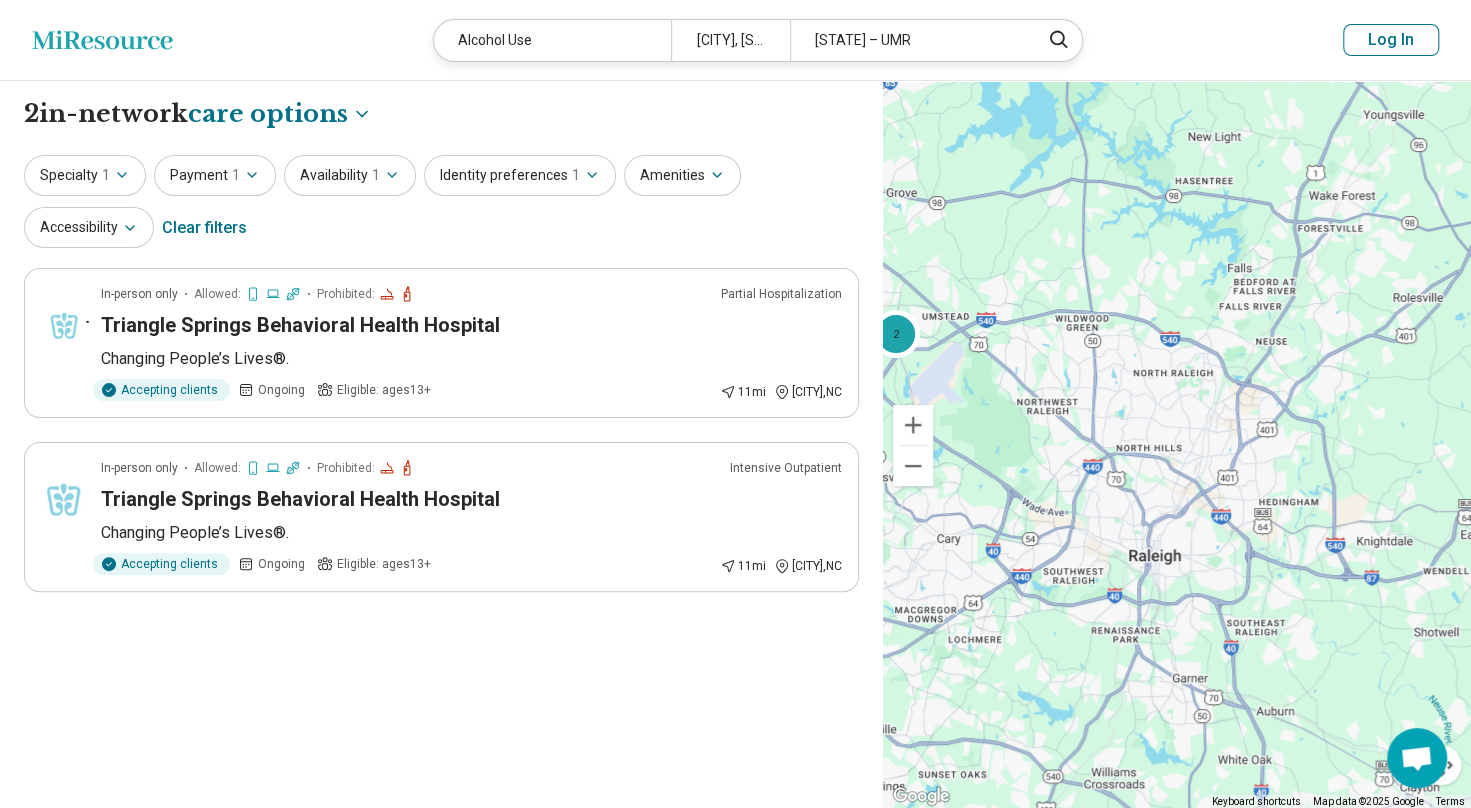 click on "Specialty 1 Payment 1 Availability 1 Identity preferences 1 Amenities Accessibility Clear filters" at bounding box center (441, 203) 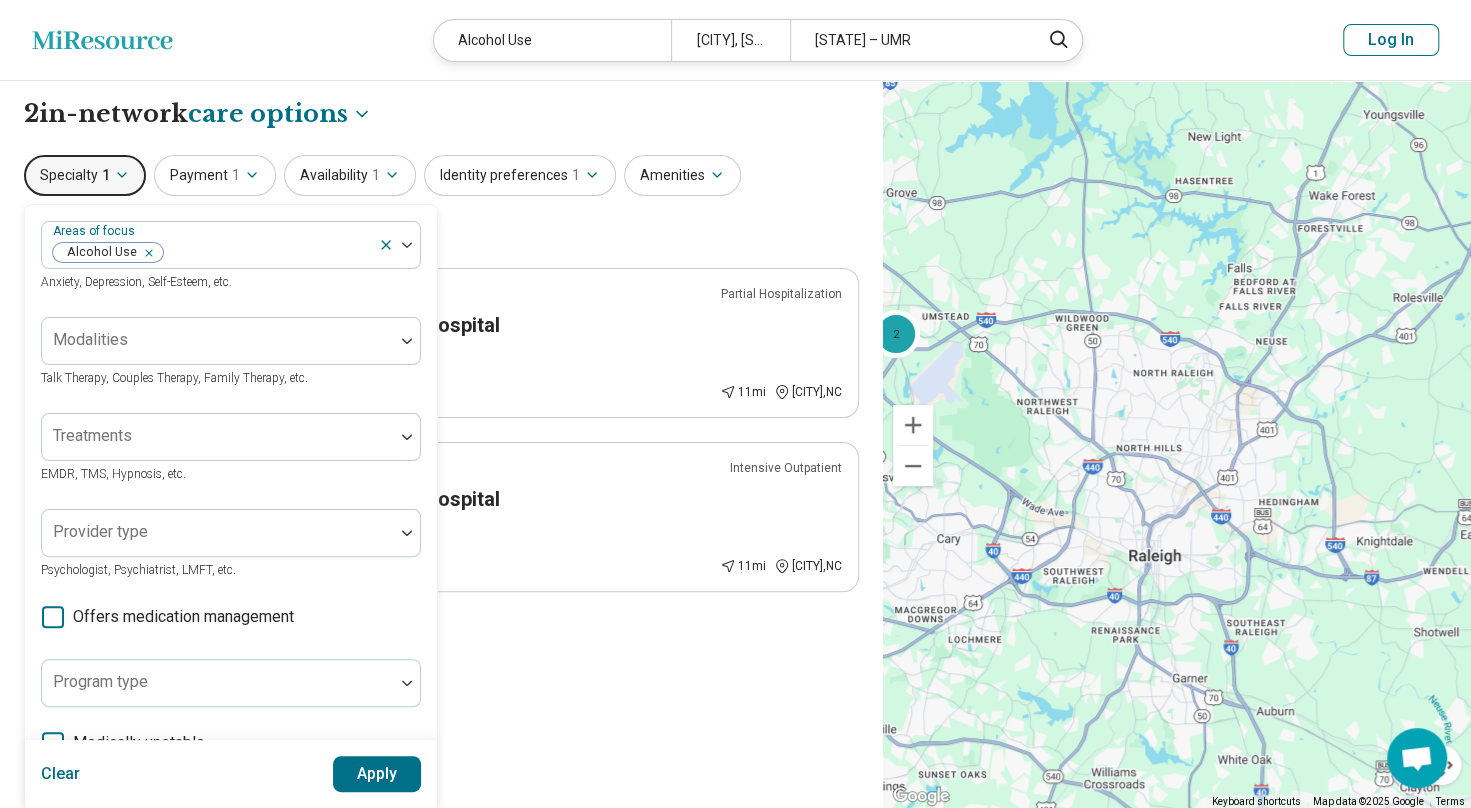 click at bounding box center (399, 245) 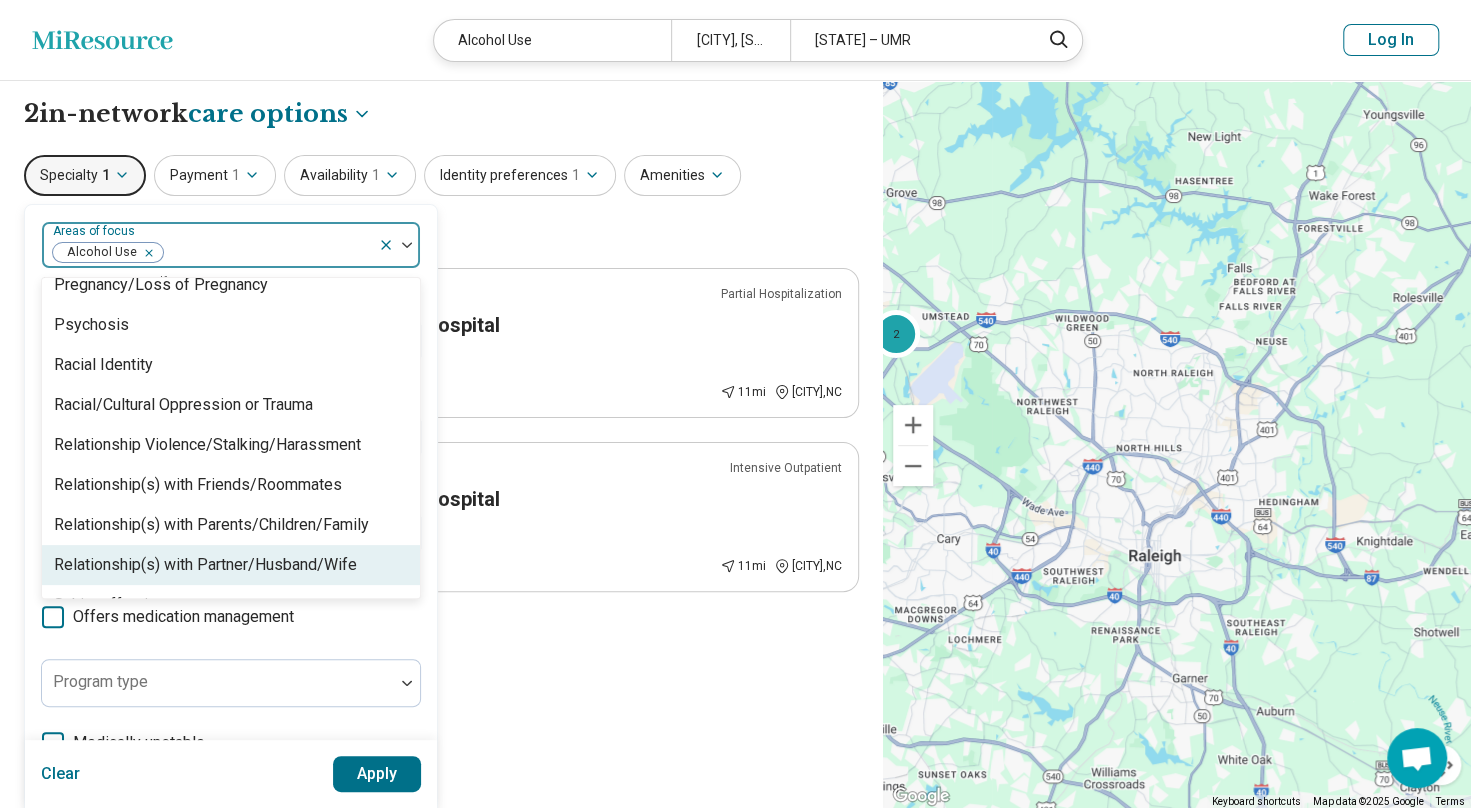 scroll, scrollTop: 3001, scrollLeft: 0, axis: vertical 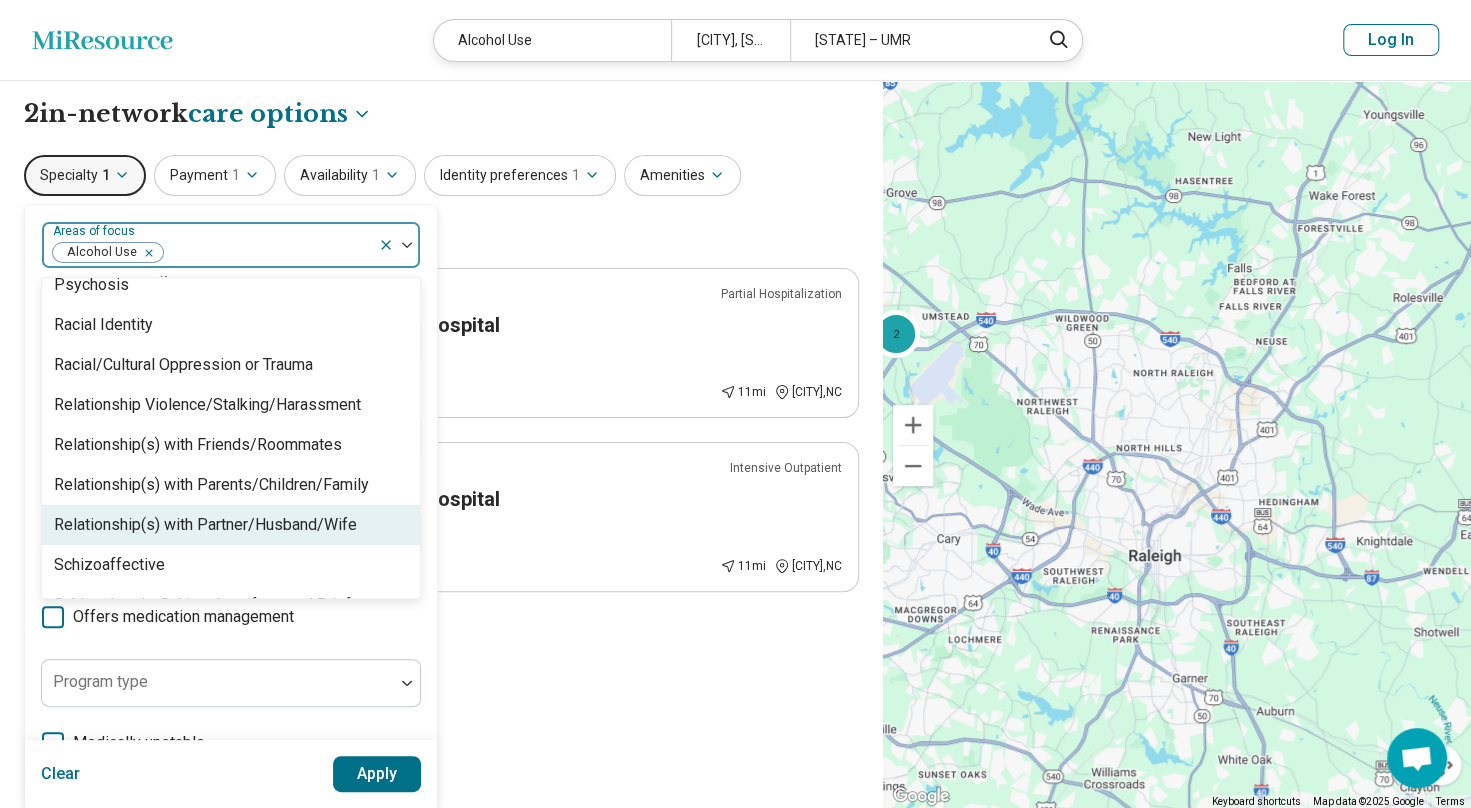 click on "Relationship(s) with Partner/Husband/Wife" at bounding box center [205, 525] 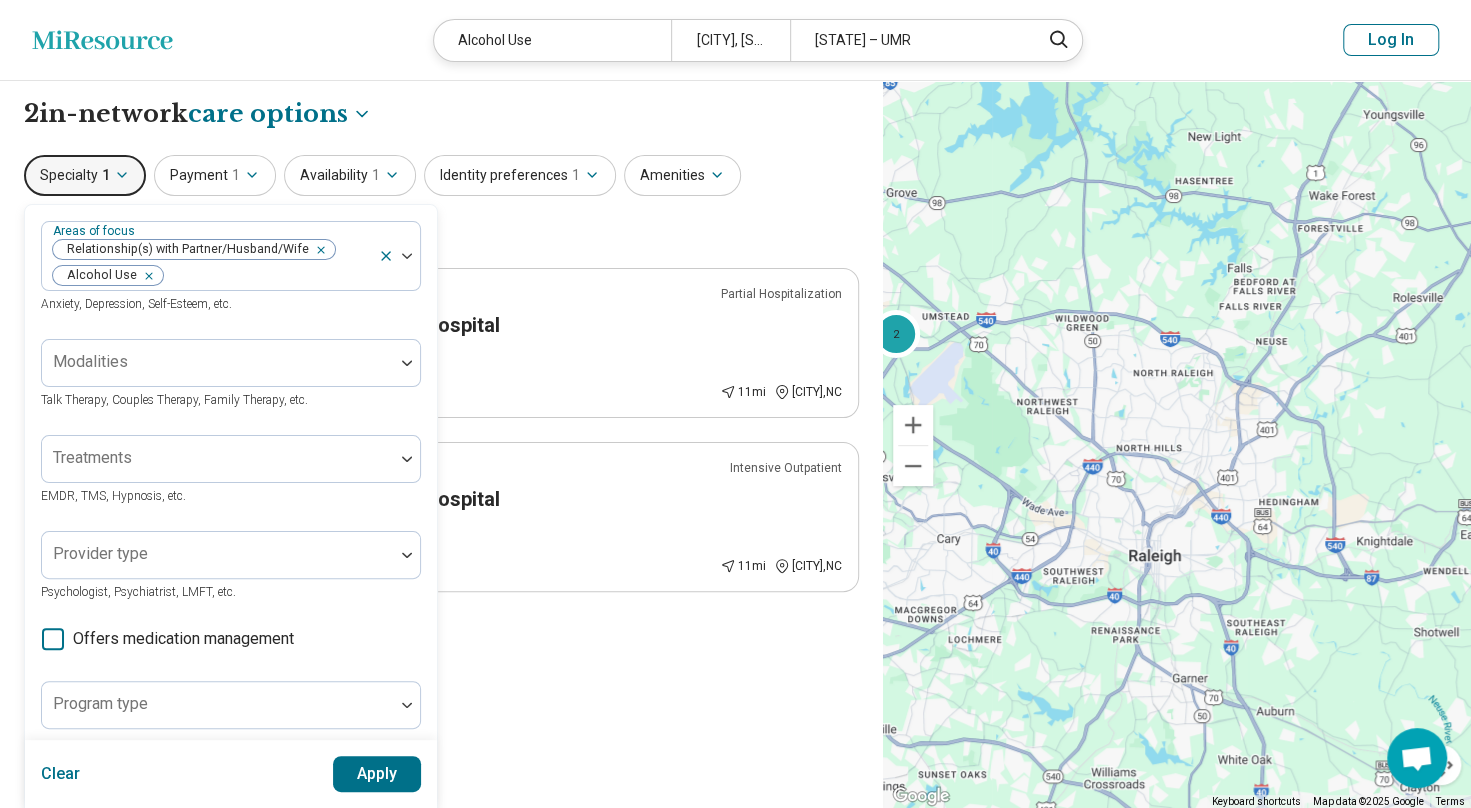 click on "Apply" at bounding box center (377, 774) 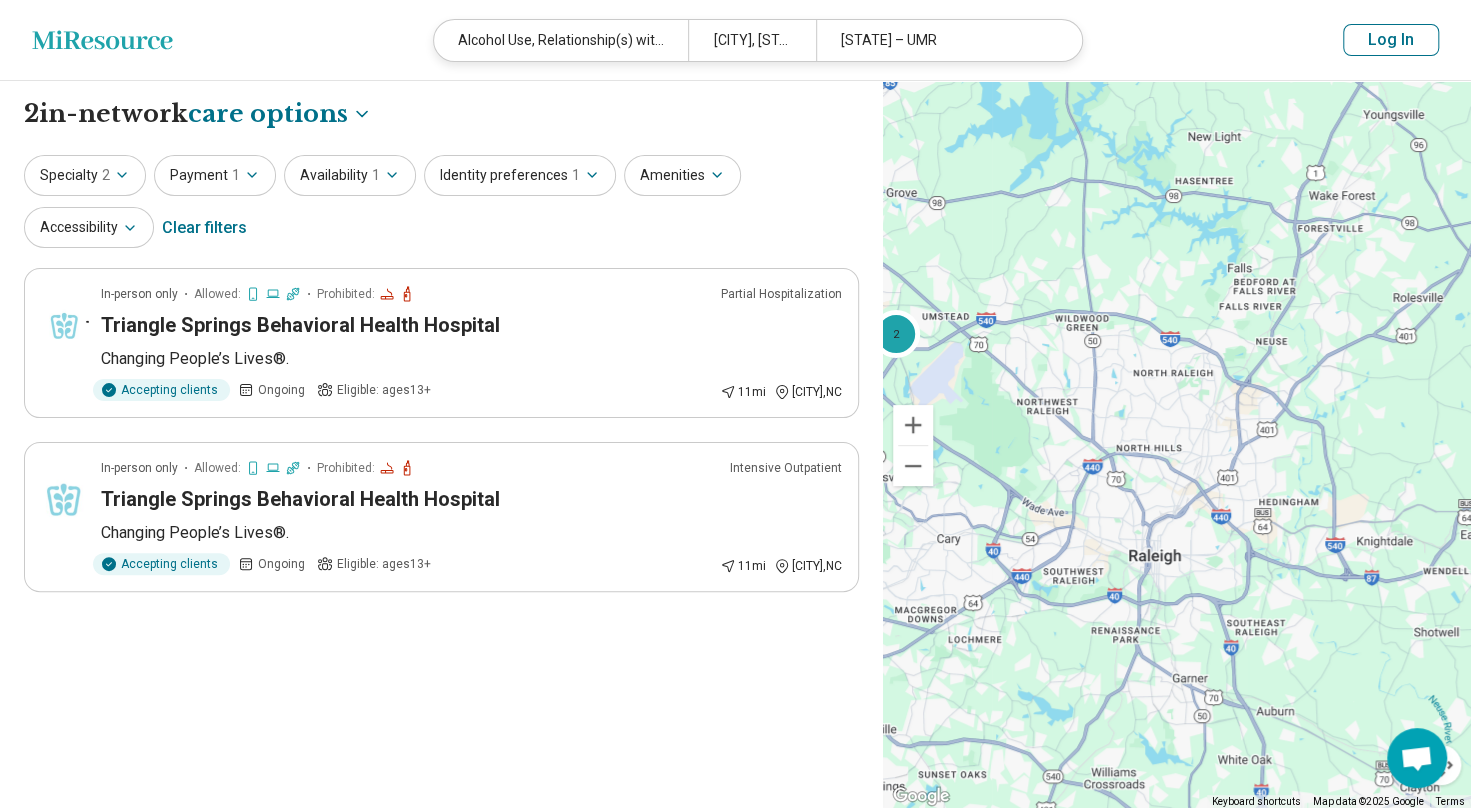 click on "**********" at bounding box center (441, 445) 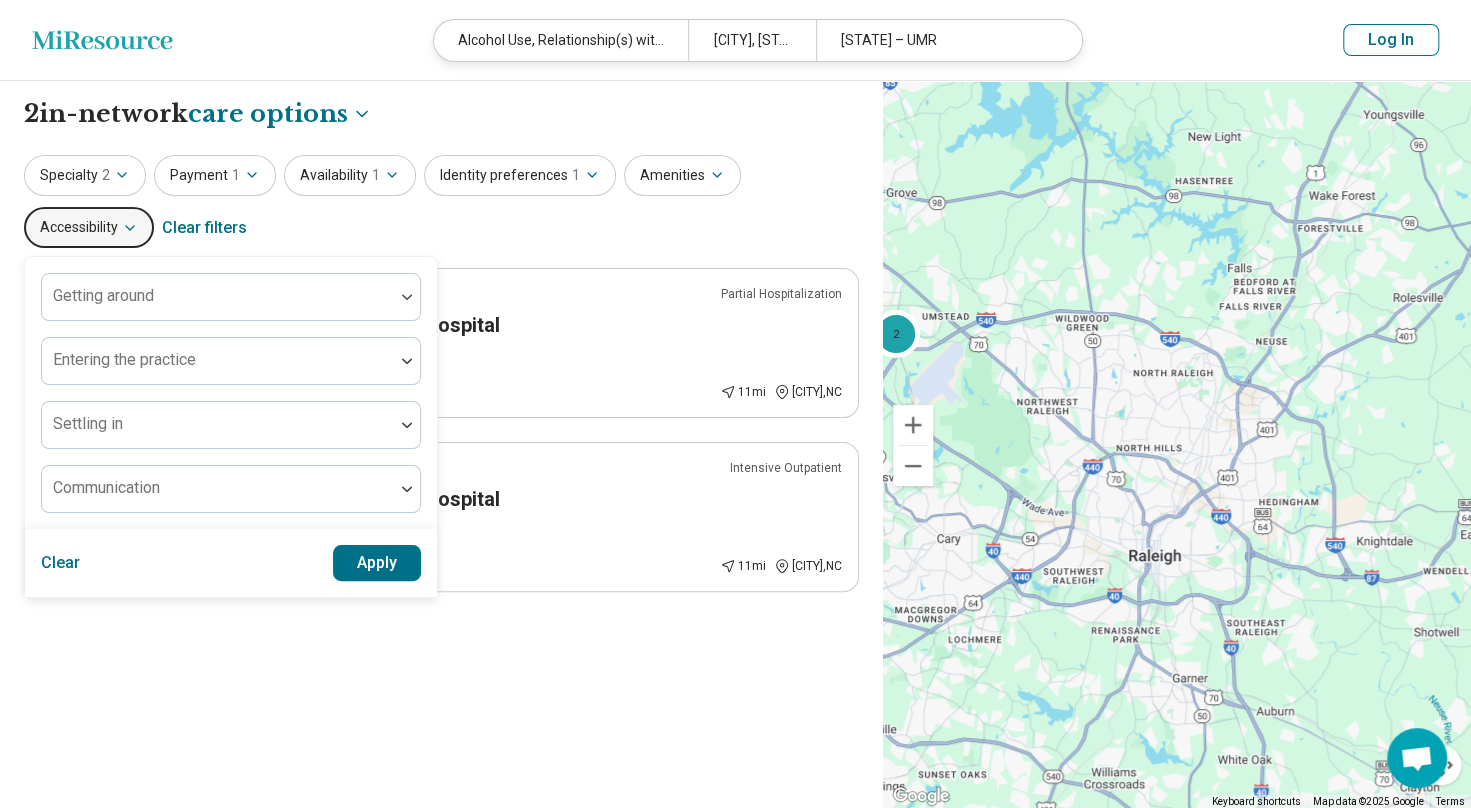 click on "Specialty 2 Payment 1 Availability 1 Identity preferences 1 Amenities Accessibility Getting around Entering the practice Settling in Communication Clear Apply Clear filters" at bounding box center [441, 203] 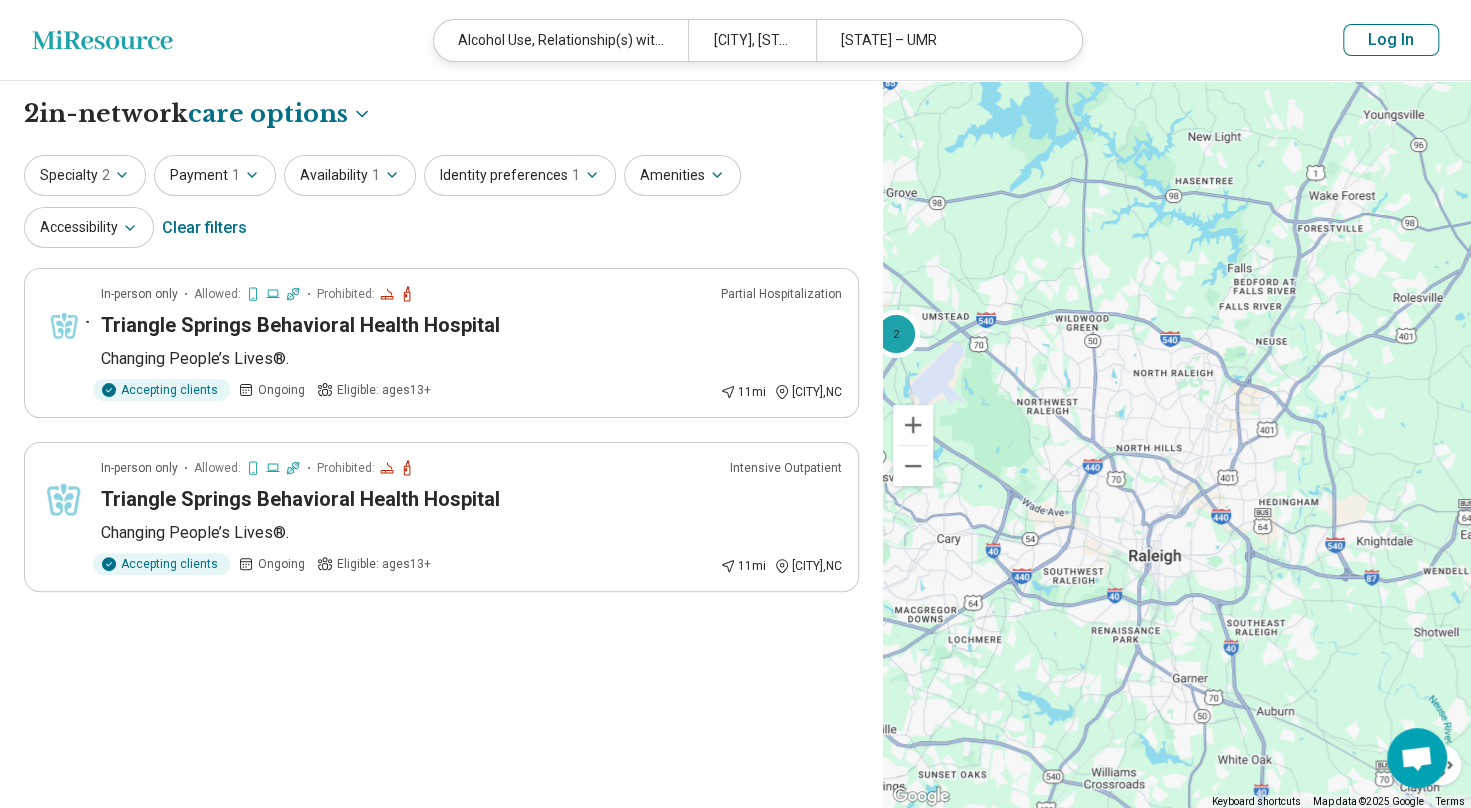 click 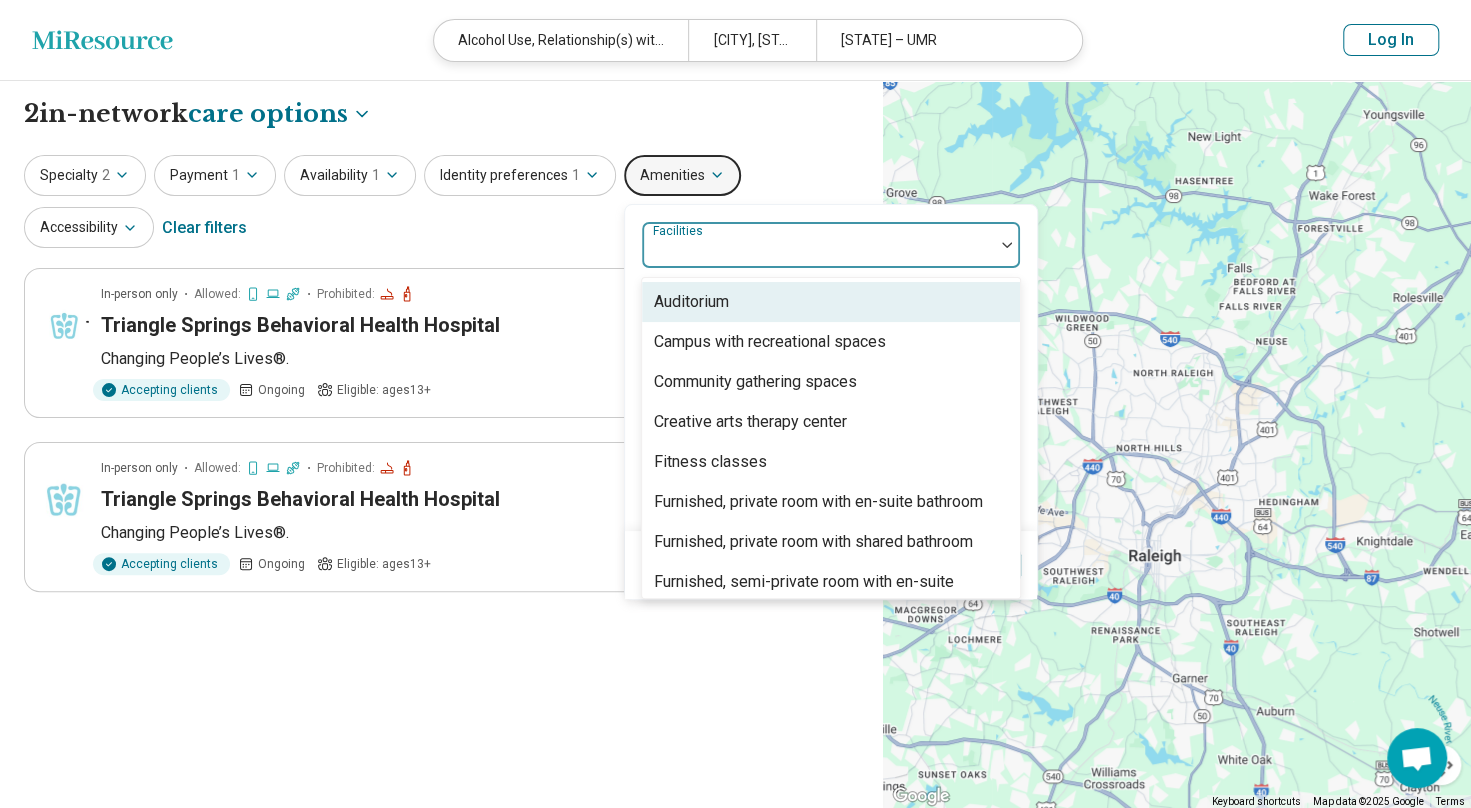 click at bounding box center (1007, 245) 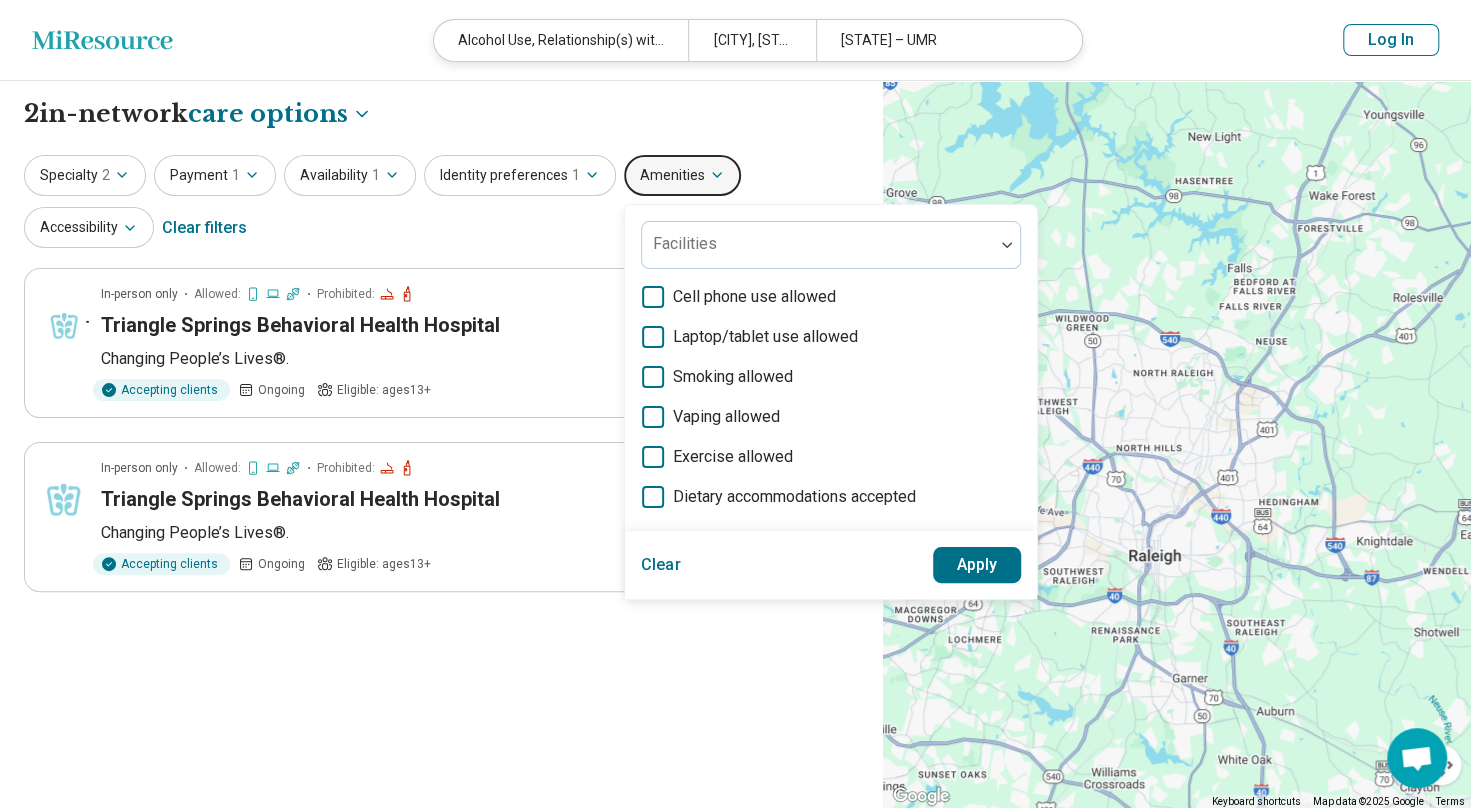 click on "Specialty 2 Payment 1 Availability 1 Identity preferences 1 Amenities Facilities Cell phone use allowed Laptop/tablet use allowed Smoking allowed Vaping allowed Exercise allowed Dietary accommodations accepted Clear Apply Accessibility Clear filters" at bounding box center [441, 203] 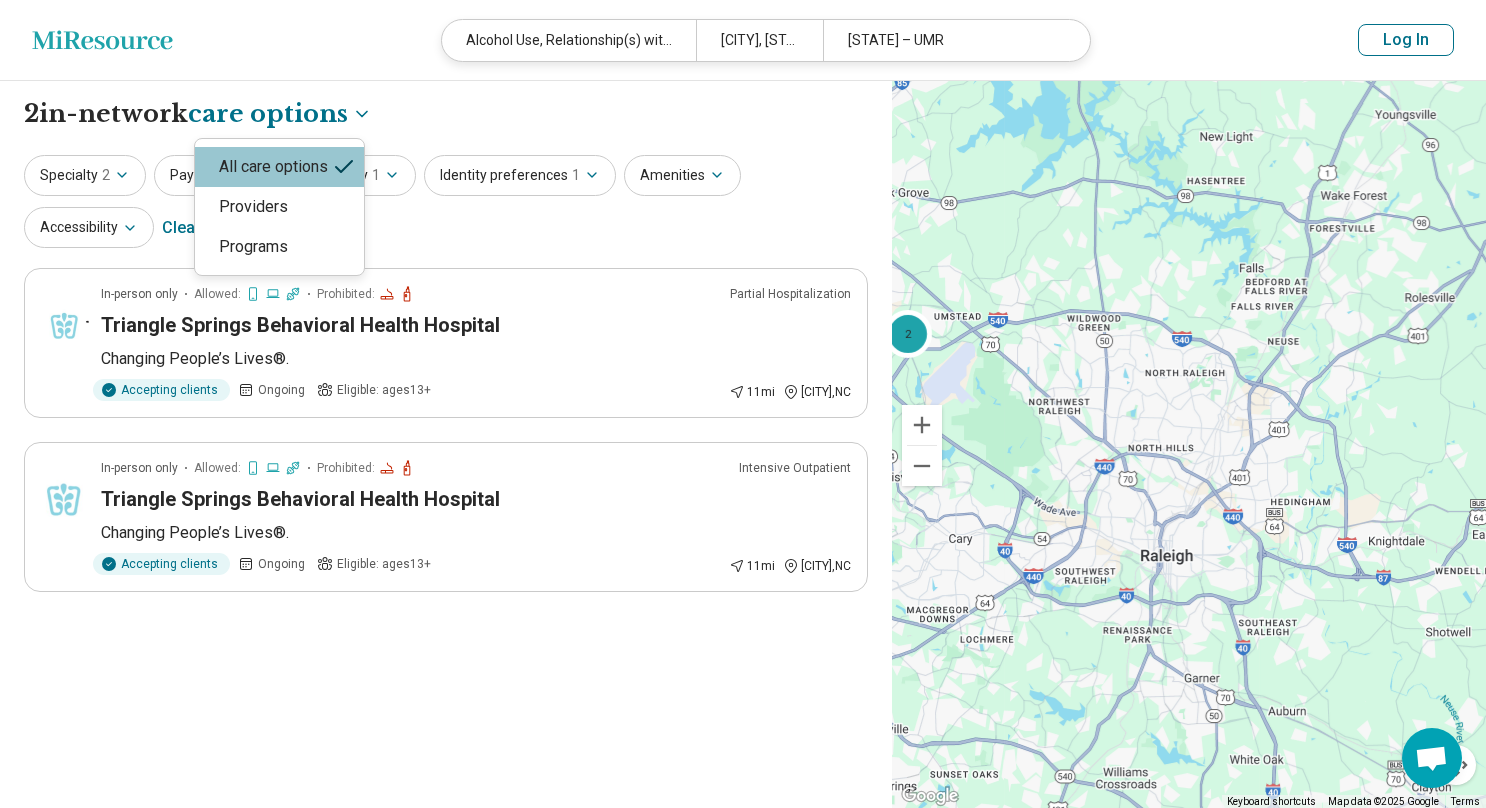 click on "**********" at bounding box center (743, 602) 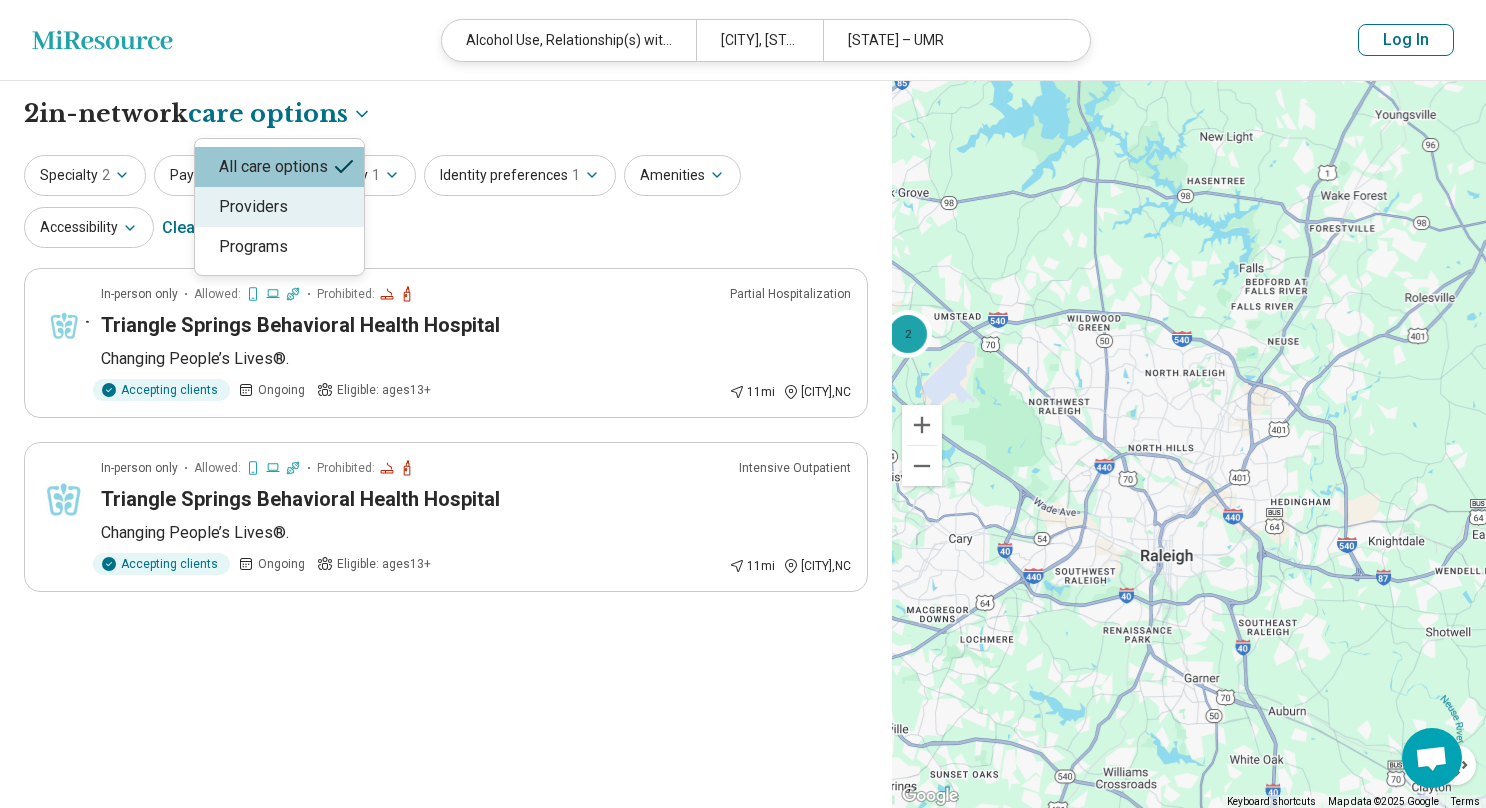 click on "Providers" at bounding box center (279, 207) 